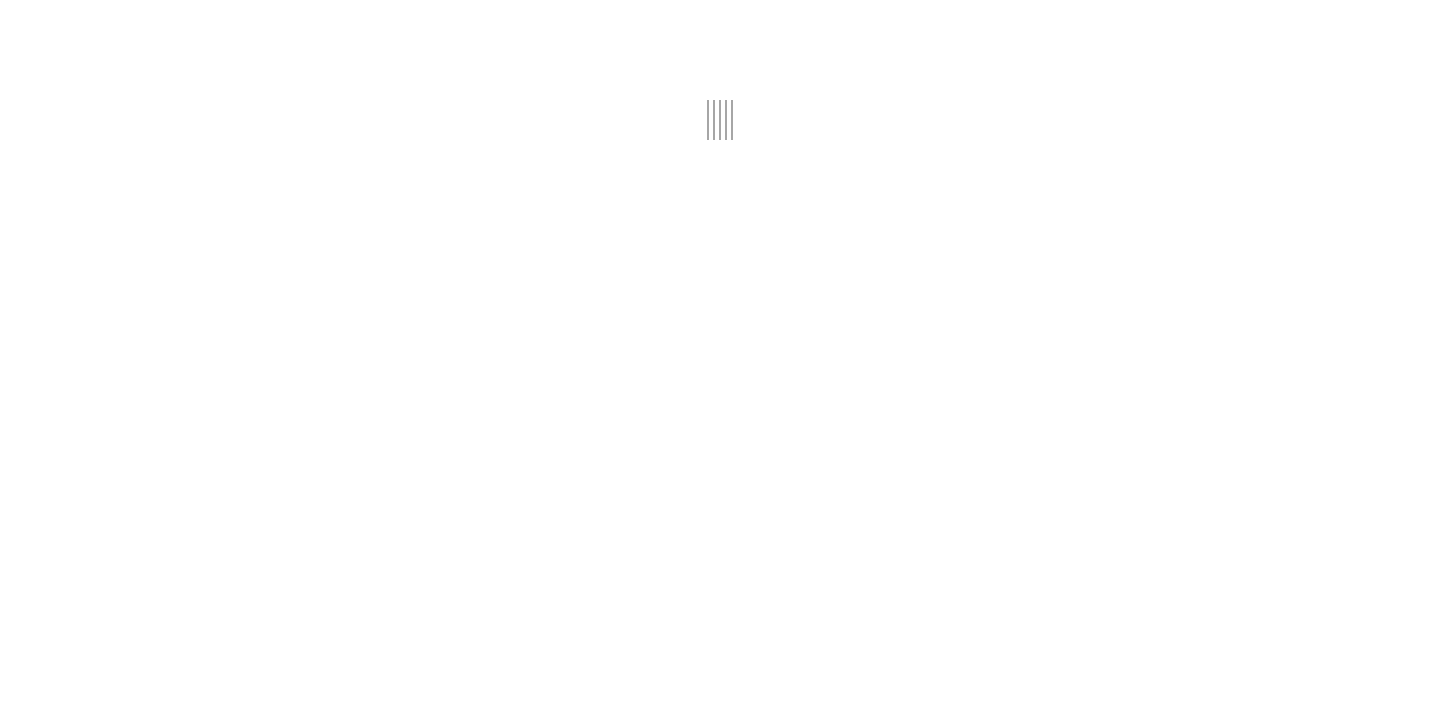 scroll, scrollTop: 0, scrollLeft: 0, axis: both 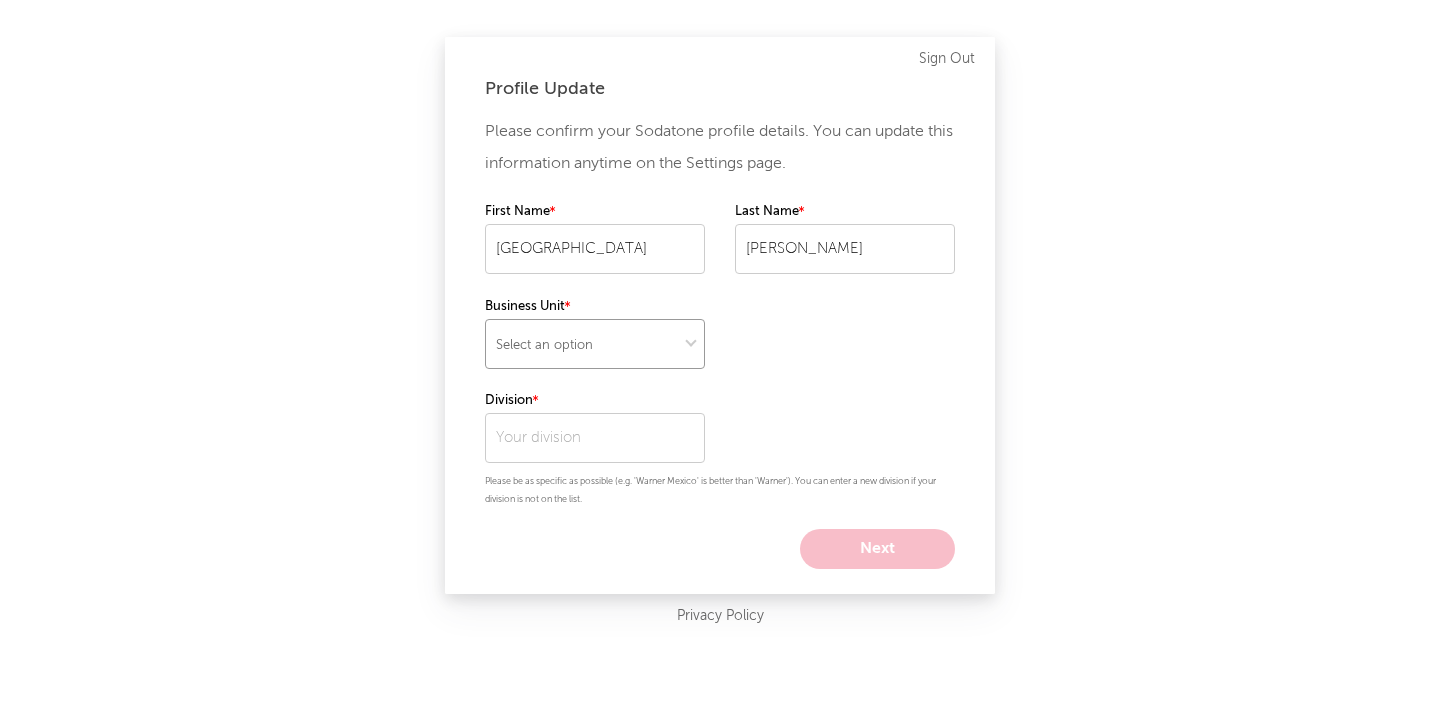 click on "Select an option" at bounding box center (595, 344) 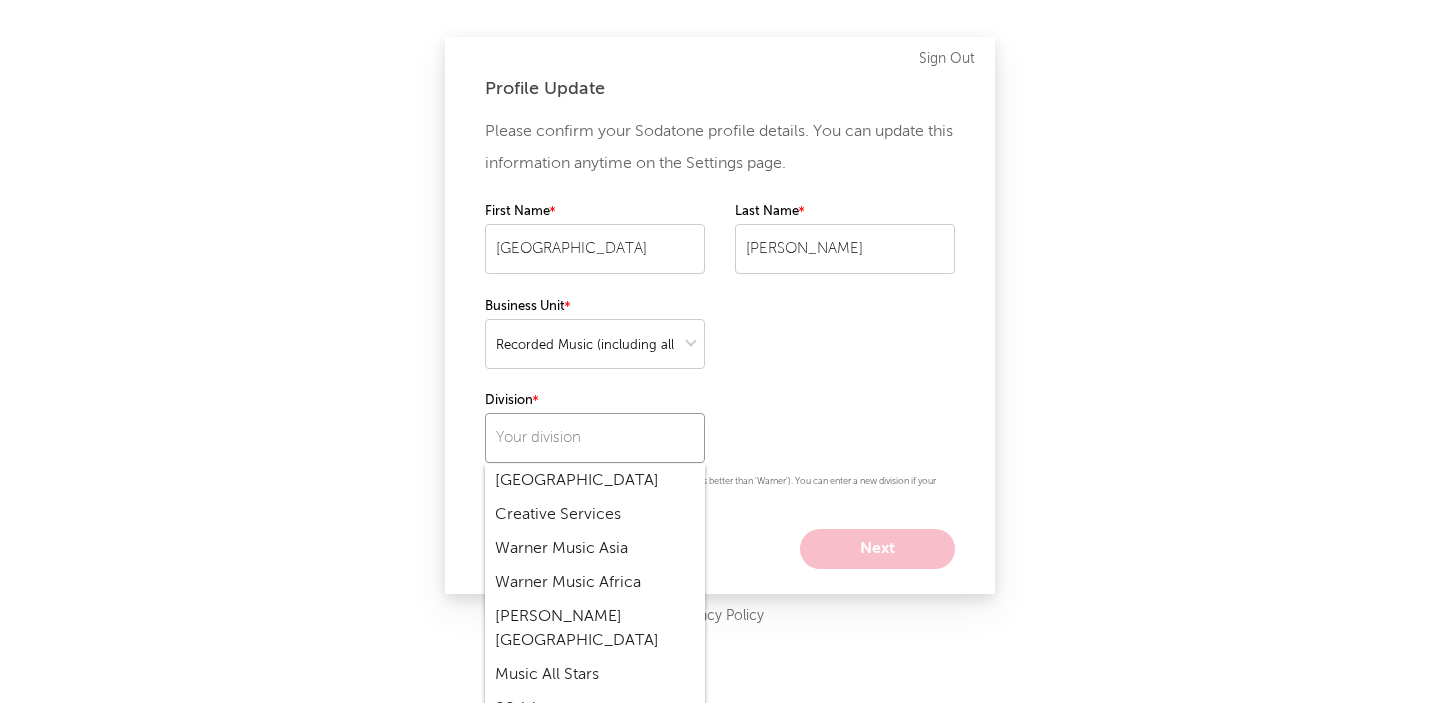click at bounding box center (595, 438) 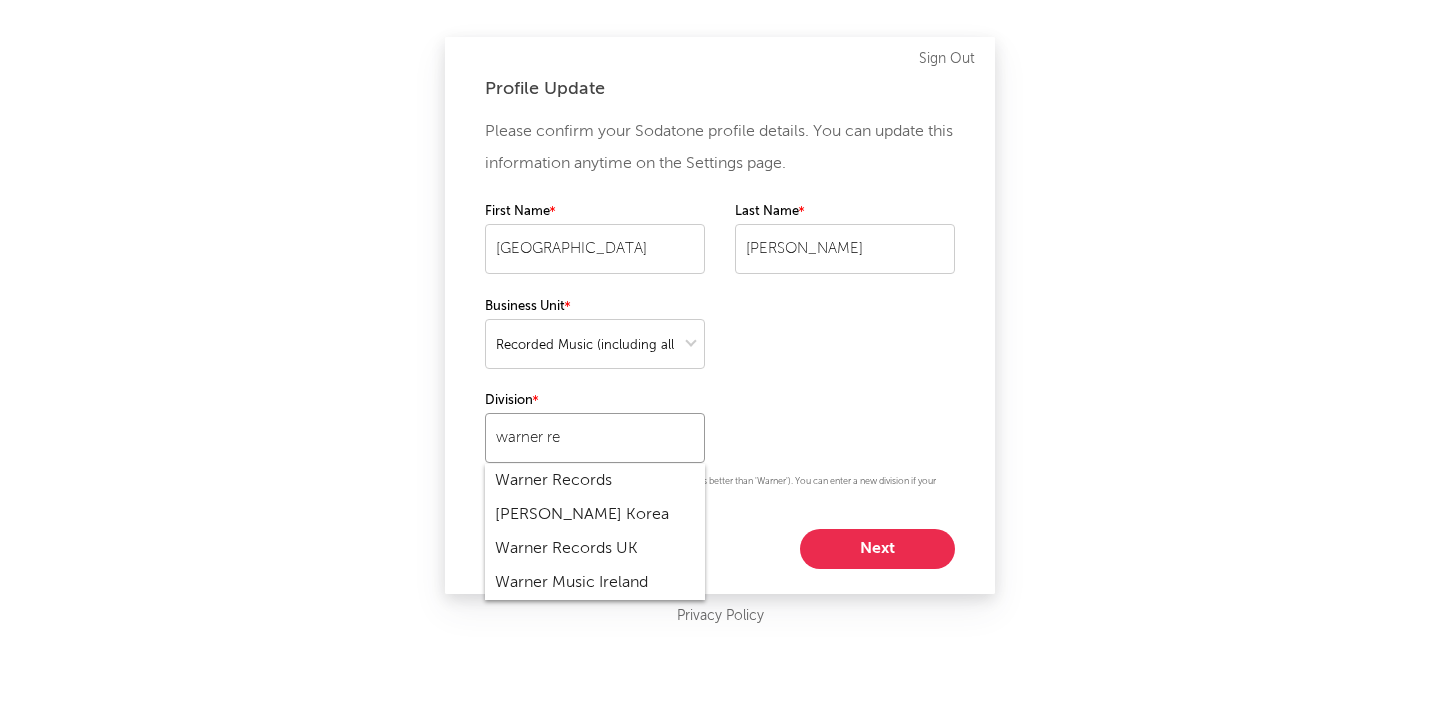 scroll, scrollTop: 0, scrollLeft: 0, axis: both 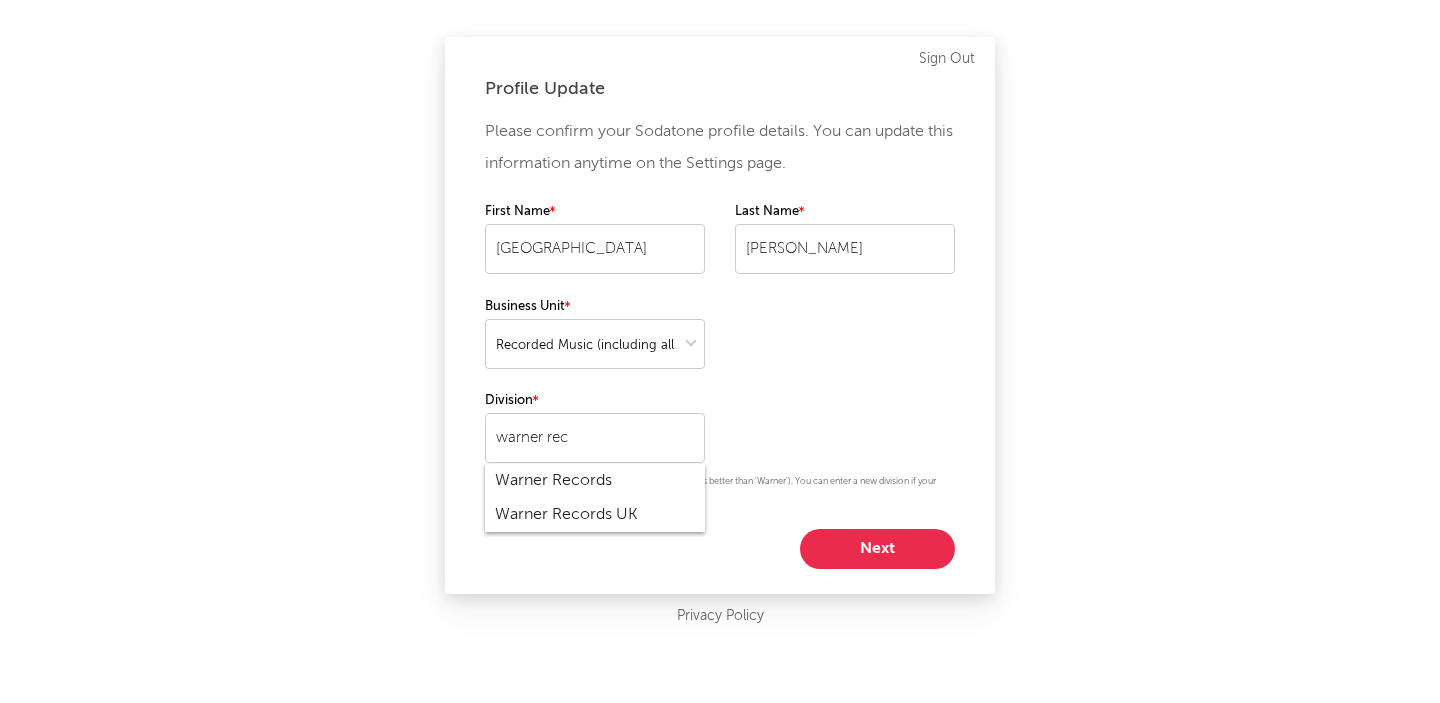 click on "Warner Records UK" at bounding box center [595, 515] 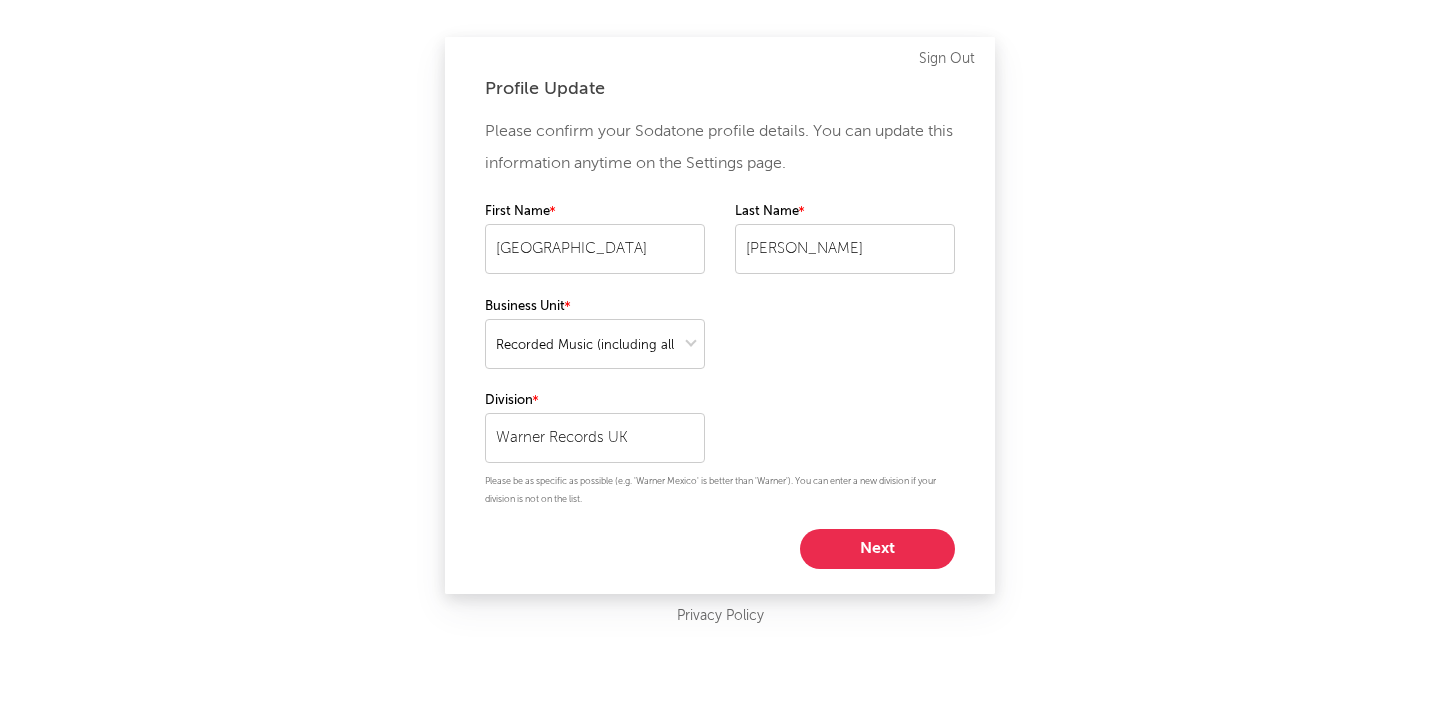 click on "Next" at bounding box center (877, 549) 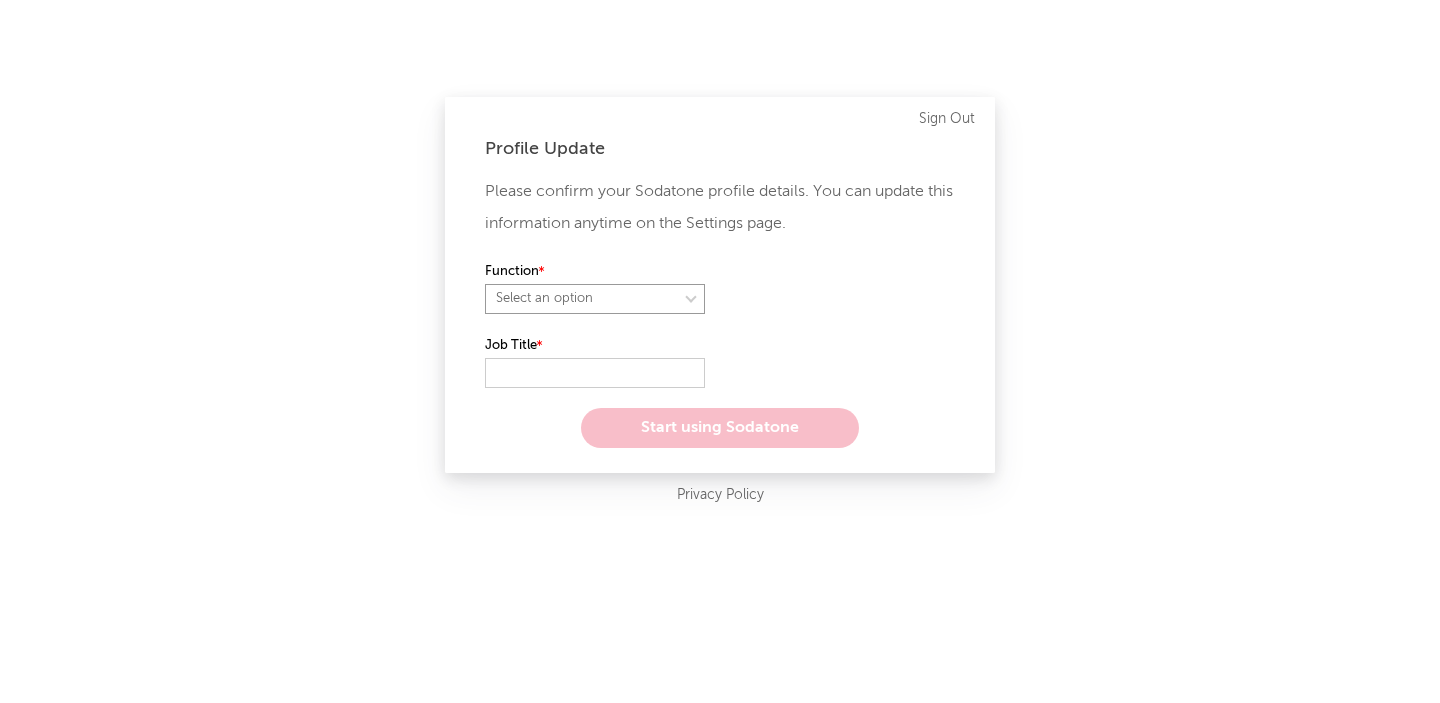click on "Select an option" at bounding box center (595, 299) 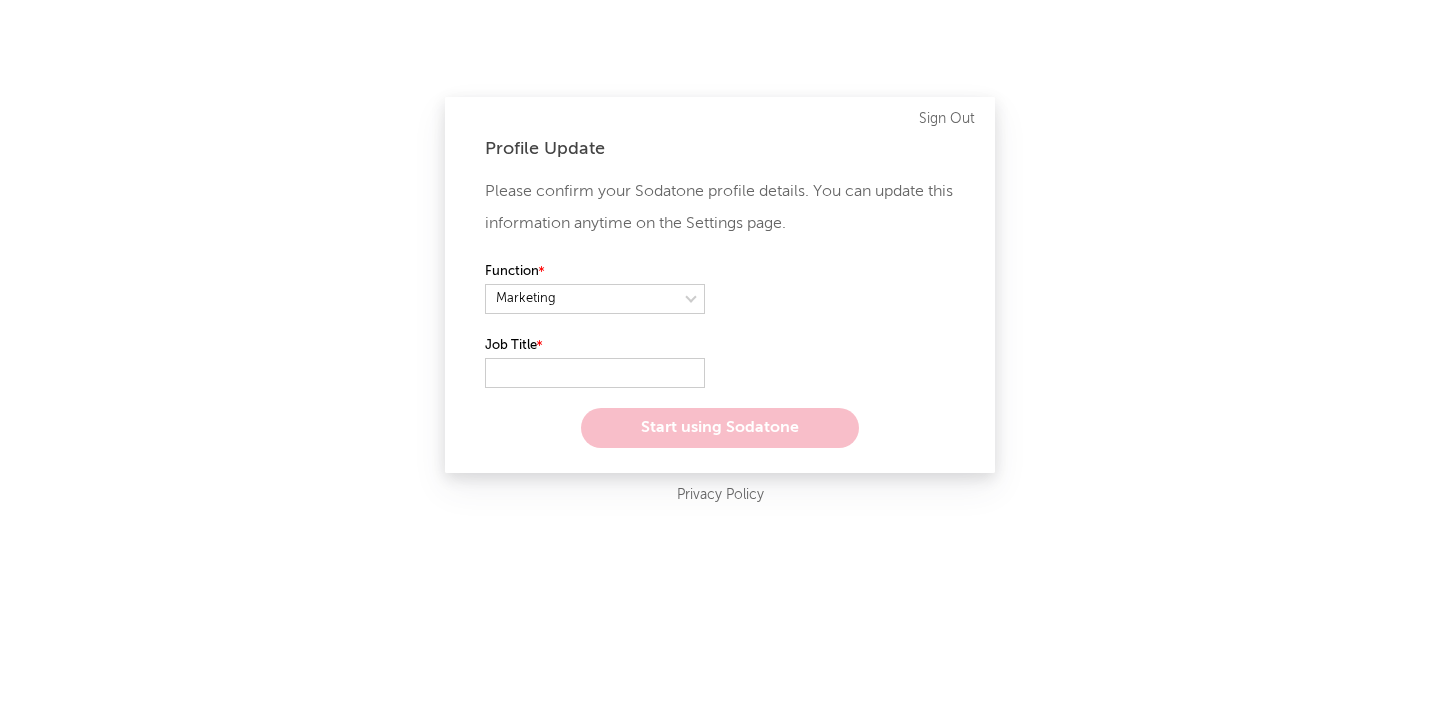 click on "Please confirm your Sodatone profile details. You can update this information anytime on the Settings page. Function Job Title Start using Sodatone" at bounding box center (720, 312) 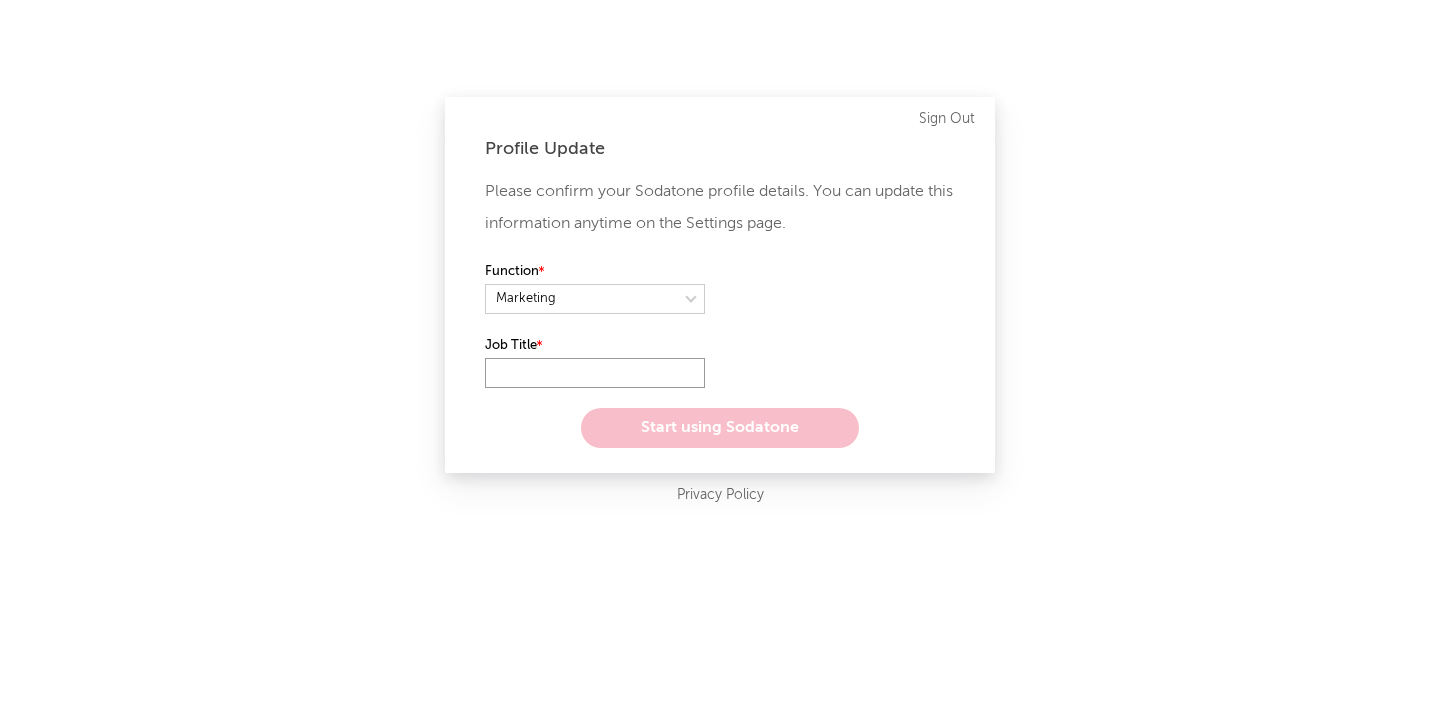 click at bounding box center (595, 373) 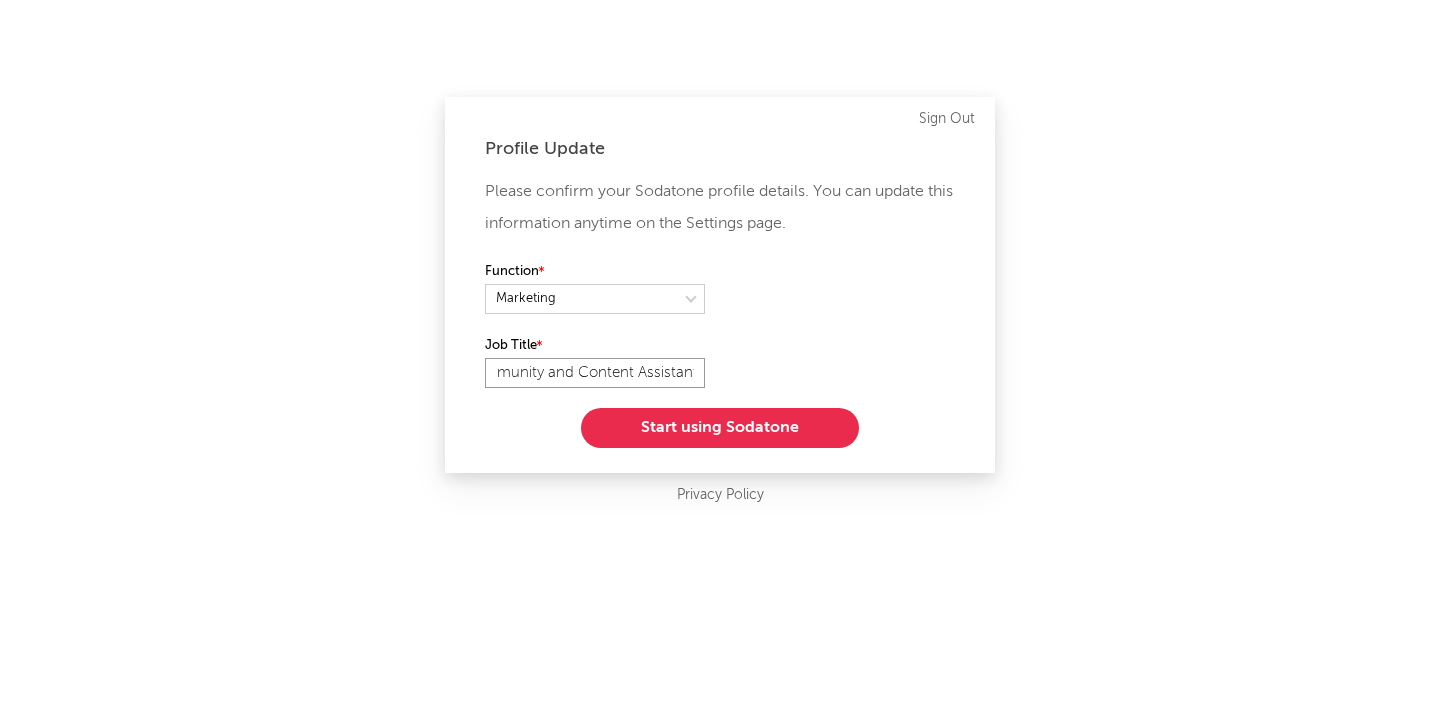scroll, scrollTop: 0, scrollLeft: 37, axis: horizontal 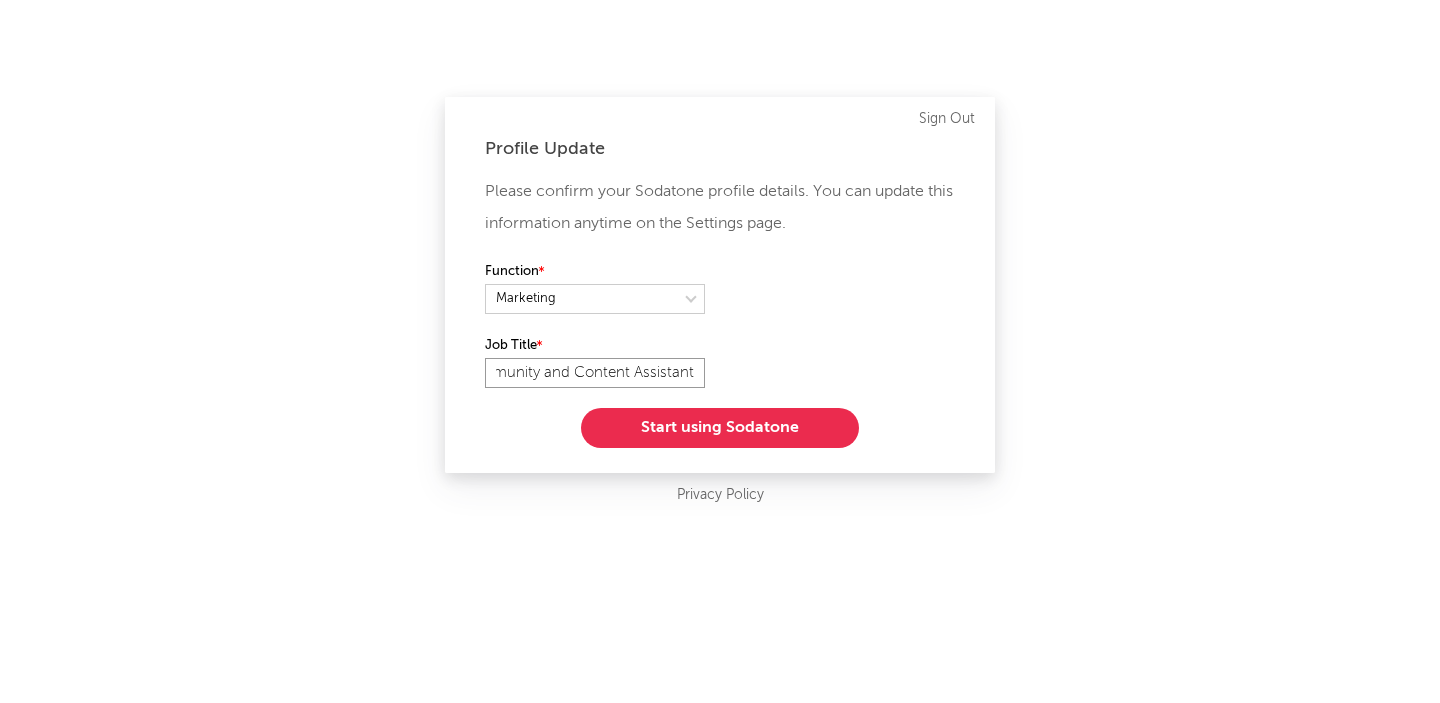 type on "Community and Content Assistant" 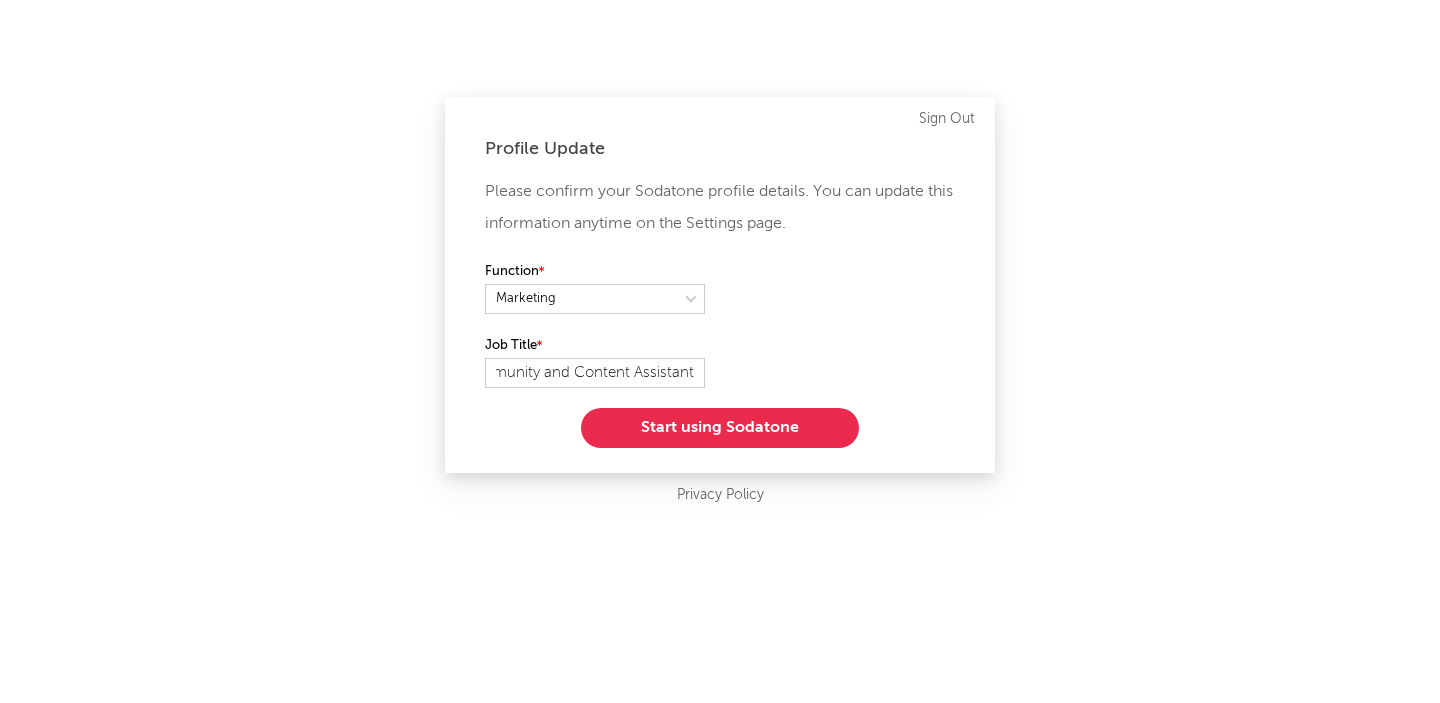 click on "Start using Sodatone" at bounding box center (720, 428) 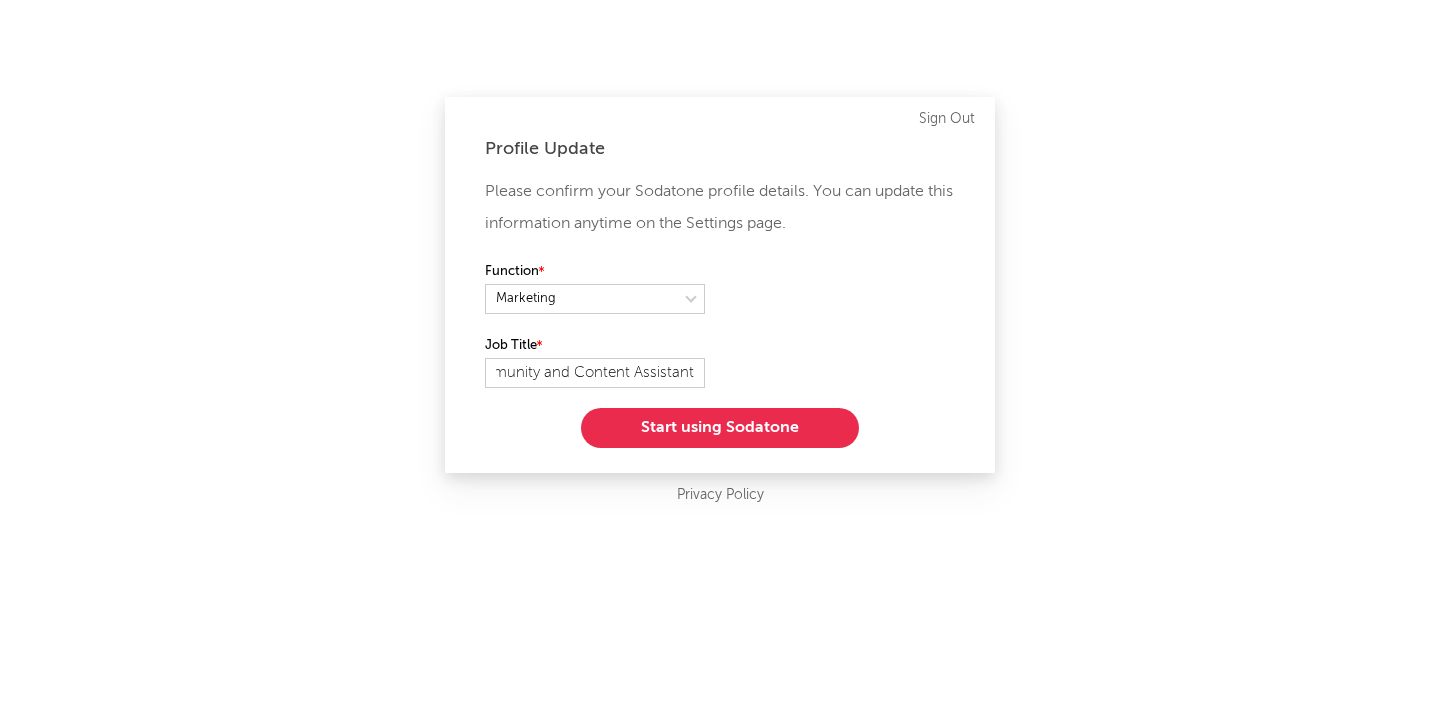 scroll, scrollTop: 0, scrollLeft: 0, axis: both 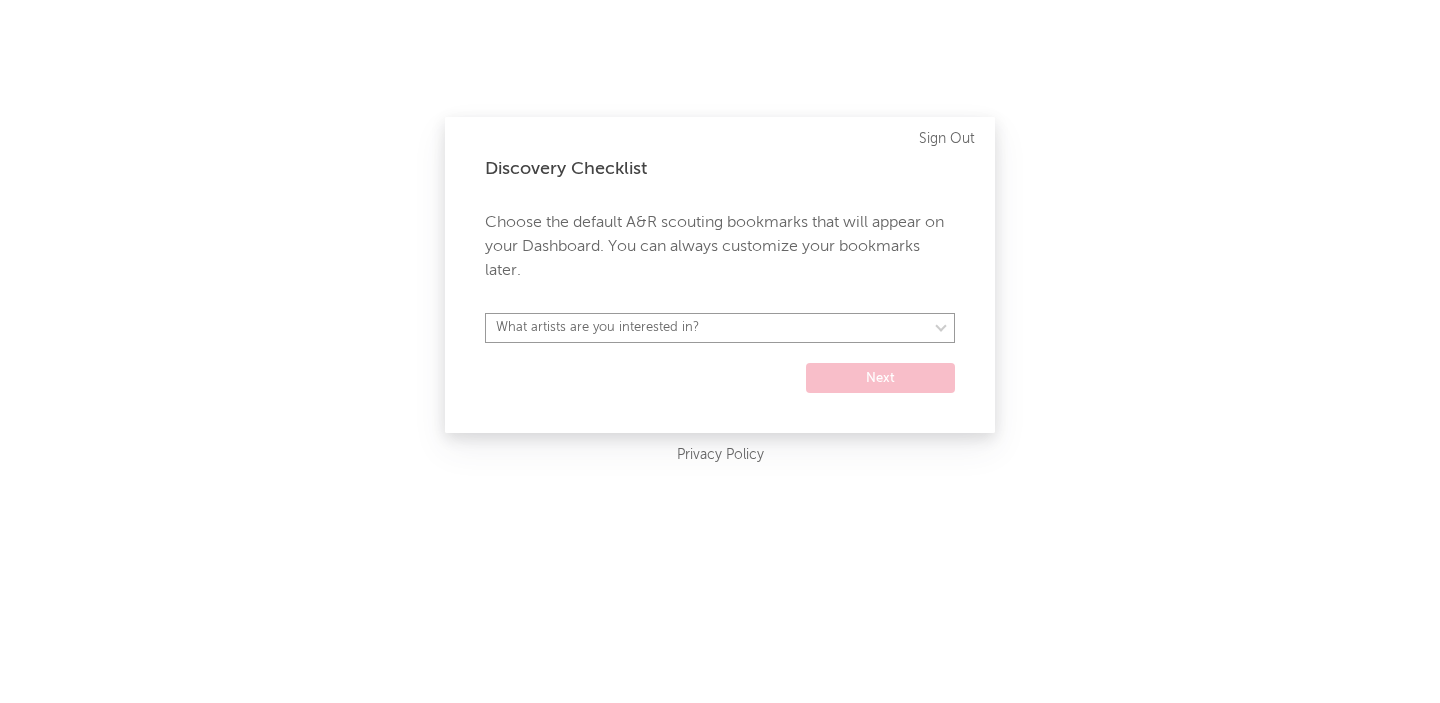 click on "What artists are you interested in? [GEOGRAPHIC_DATA] [GEOGRAPHIC_DATA] General [GEOGRAPHIC_DATA] [GEOGRAPHIC_DATA] [GEOGRAPHIC_DATA] [GEOGRAPHIC_DATA] [GEOGRAPHIC_DATA] [GEOGRAPHIC_DATA] [GEOGRAPHIC_DATA] [GEOGRAPHIC_DATA] [GEOGRAPHIC_DATA] / [GEOGRAPHIC_DATA] [GEOGRAPHIC_DATA] Emerging Markets [GEOGRAPHIC_DATA] [GEOGRAPHIC_DATA] [GEOGRAPHIC_DATA] Global Dance [GEOGRAPHIC_DATA] [GEOGRAPHIC_DATA] [GEOGRAPHIC_DATA] [GEOGRAPHIC_DATA] [GEOGRAPHIC_DATA] [GEOGRAPHIC_DATA] [GEOGRAPHIC_DATA] [GEOGRAPHIC_DATA] [GEOGRAPHIC_DATA] [GEOGRAPHIC_DATA] [GEOGRAPHIC_DATA] [GEOGRAPHIC_DATA] [GEOGRAPHIC_DATA] [GEOGRAPHIC_DATA] [GEOGRAPHIC_DATA] [GEOGRAPHIC_DATA] [GEOGRAPHIC_DATA] [GEOGRAPHIC_DATA] Regional [GEOGRAPHIC_DATA] [GEOGRAPHIC_DATA] [GEOGRAPHIC_DATA] [GEOGRAPHIC_DATA] [GEOGRAPHIC_DATA] [GEOGRAPHIC_DATA] [GEOGRAPHIC_DATA] [GEOGRAPHIC_DATA] [GEOGRAPHIC_DATA] [GEOGRAPHIC_DATA] [GEOGRAPHIC_DATA]/Pop [GEOGRAPHIC_DATA] Charts [GEOGRAPHIC_DATA] General [GEOGRAPHIC_DATA] Urban [GEOGRAPHIC_DATA] [GEOGRAPHIC_DATA] [GEOGRAPHIC_DATA] Alt/Pop [GEOGRAPHIC_DATA] General [GEOGRAPHIC_DATA] [GEOGRAPHIC_DATA] Urban [GEOGRAPHIC_DATA] [GEOGRAPHIC_DATA] [GEOGRAPHIC_DATA] [GEOGRAPHIC_DATA] [GEOGRAPHIC_DATA] [GEOGRAPHIC_DATA] [GEOGRAPHIC_DATA] [GEOGRAPHIC_DATA] [GEOGRAPHIC_DATA] [GEOGRAPHIC_DATA] [GEOGRAPHIC_DATA] [GEOGRAPHIC_DATA] [GEOGRAPHIC_DATA] [GEOGRAPHIC_DATA] [GEOGRAPHIC_DATA] [GEOGRAPHIC_DATA] [GEOGRAPHIC_DATA] [GEOGRAPHIC_DATA] [GEOGRAPHIC_DATA] Alt/Pop WC US General WC US Urban WMG General" at bounding box center [720, 328] 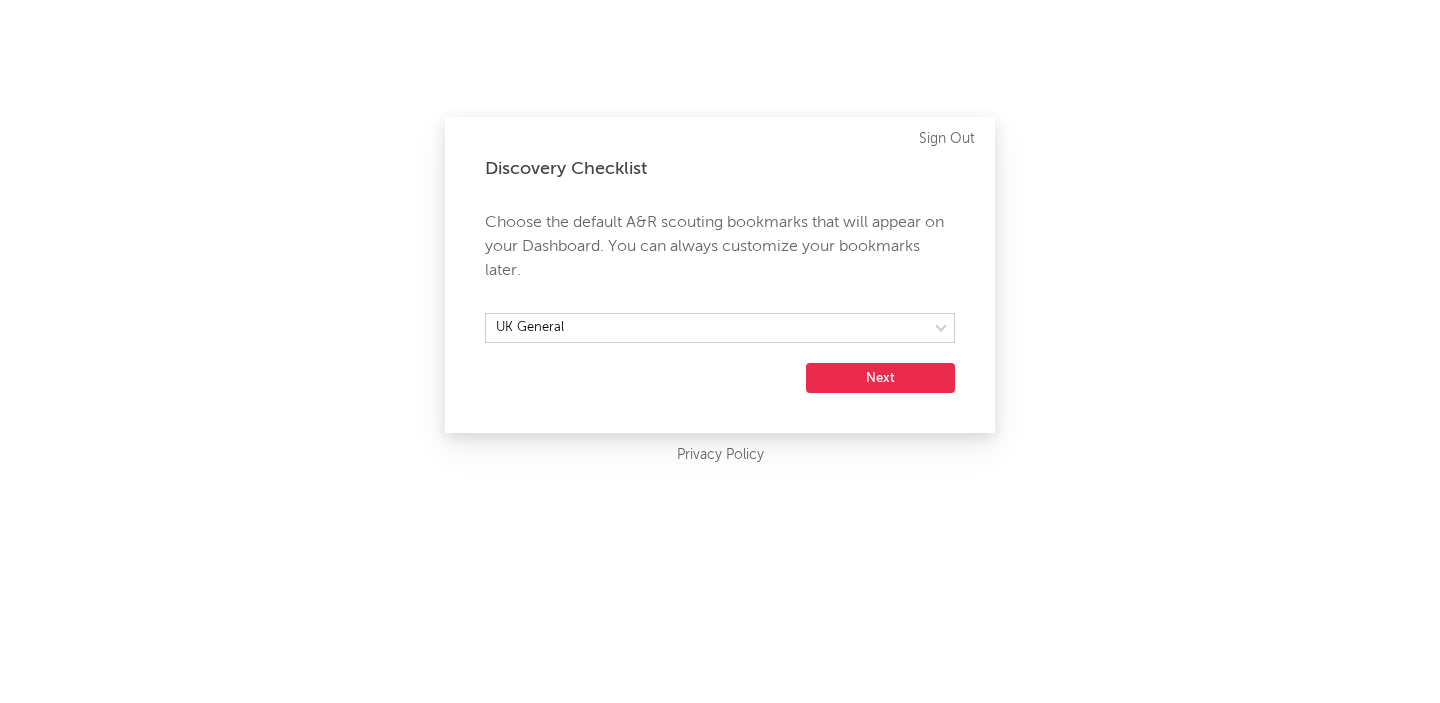 click on "Next" at bounding box center [880, 378] 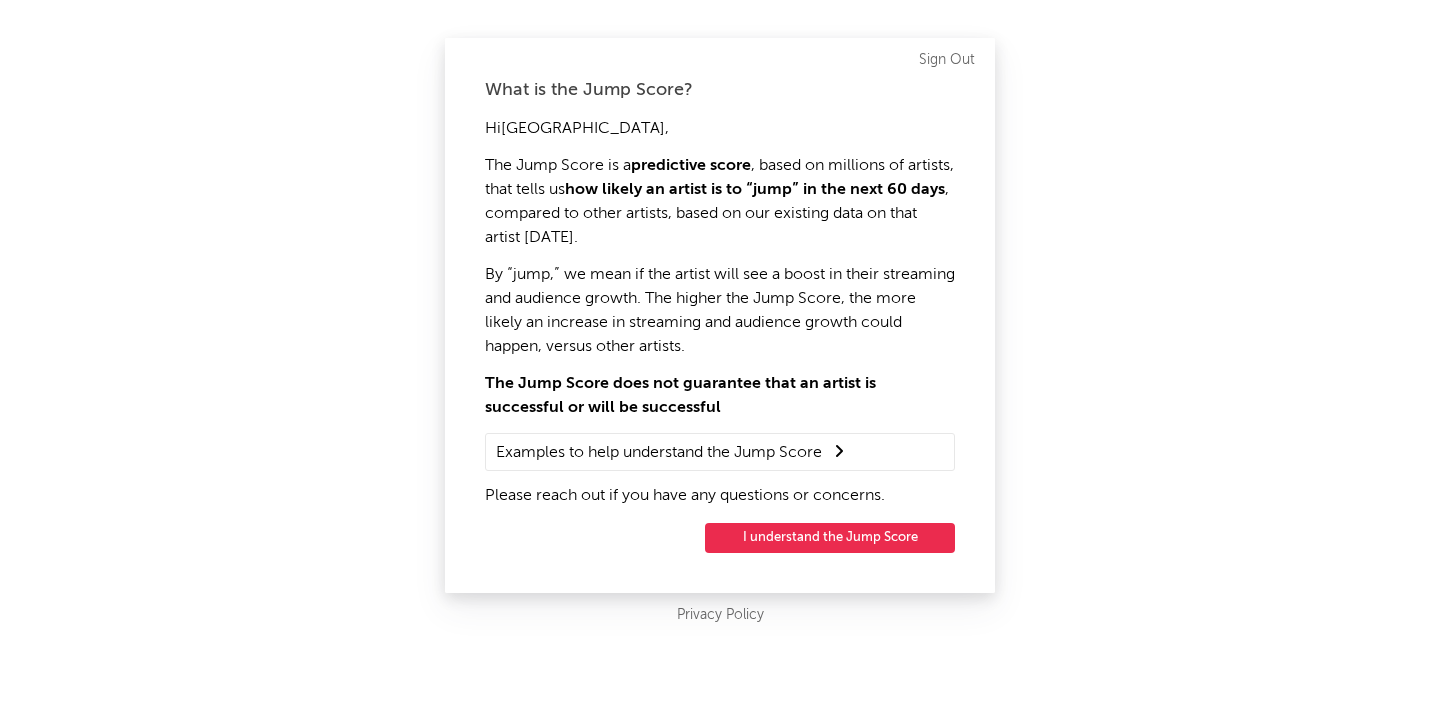 click on "I understand the Jump Score" at bounding box center (830, 538) 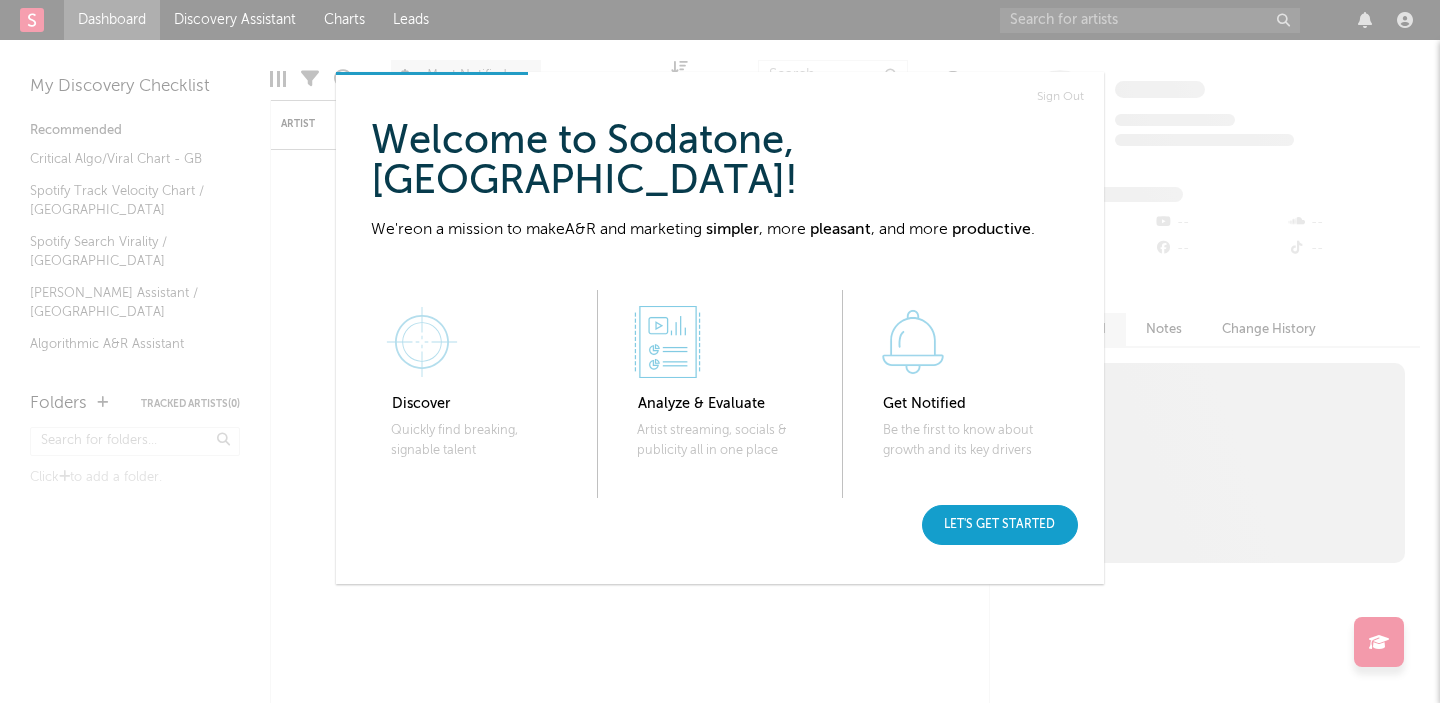 click on "Let's get started" at bounding box center (1000, 525) 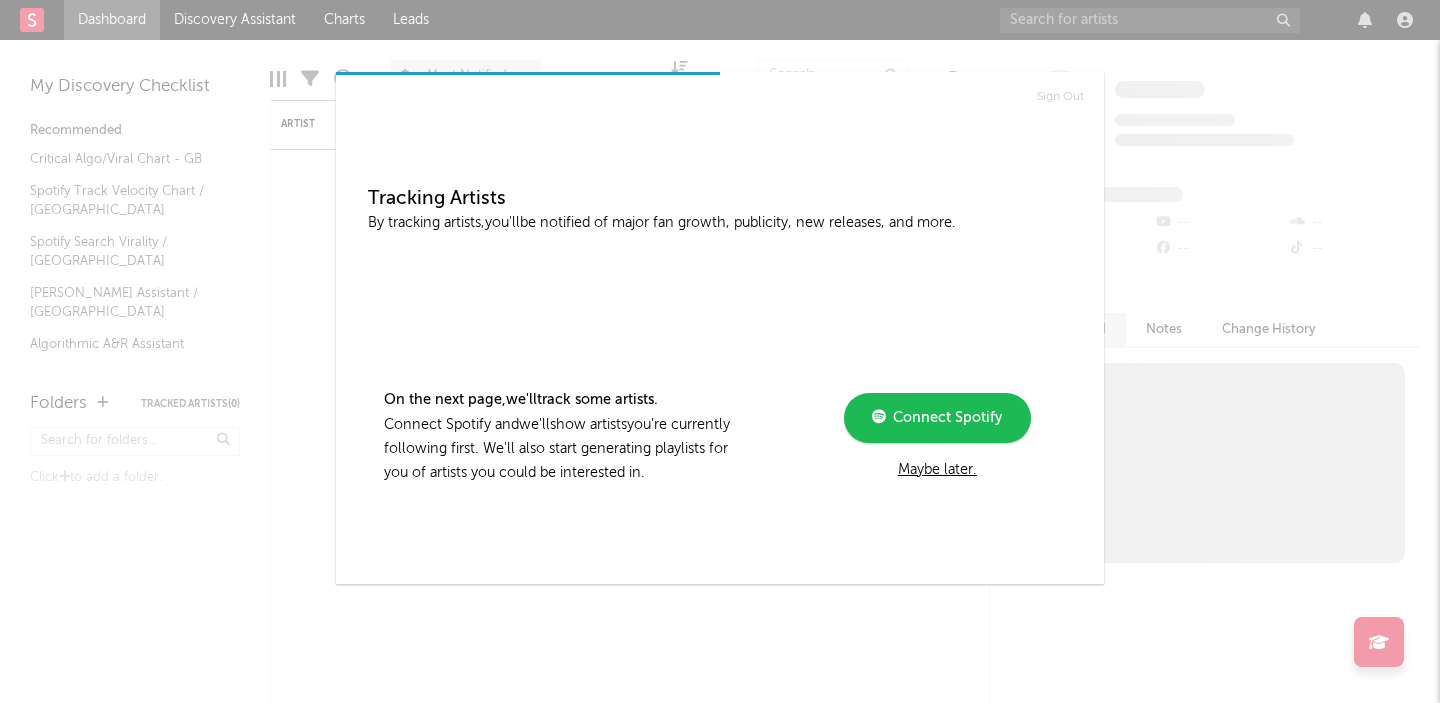 click on "Maybe later." at bounding box center [937, 470] 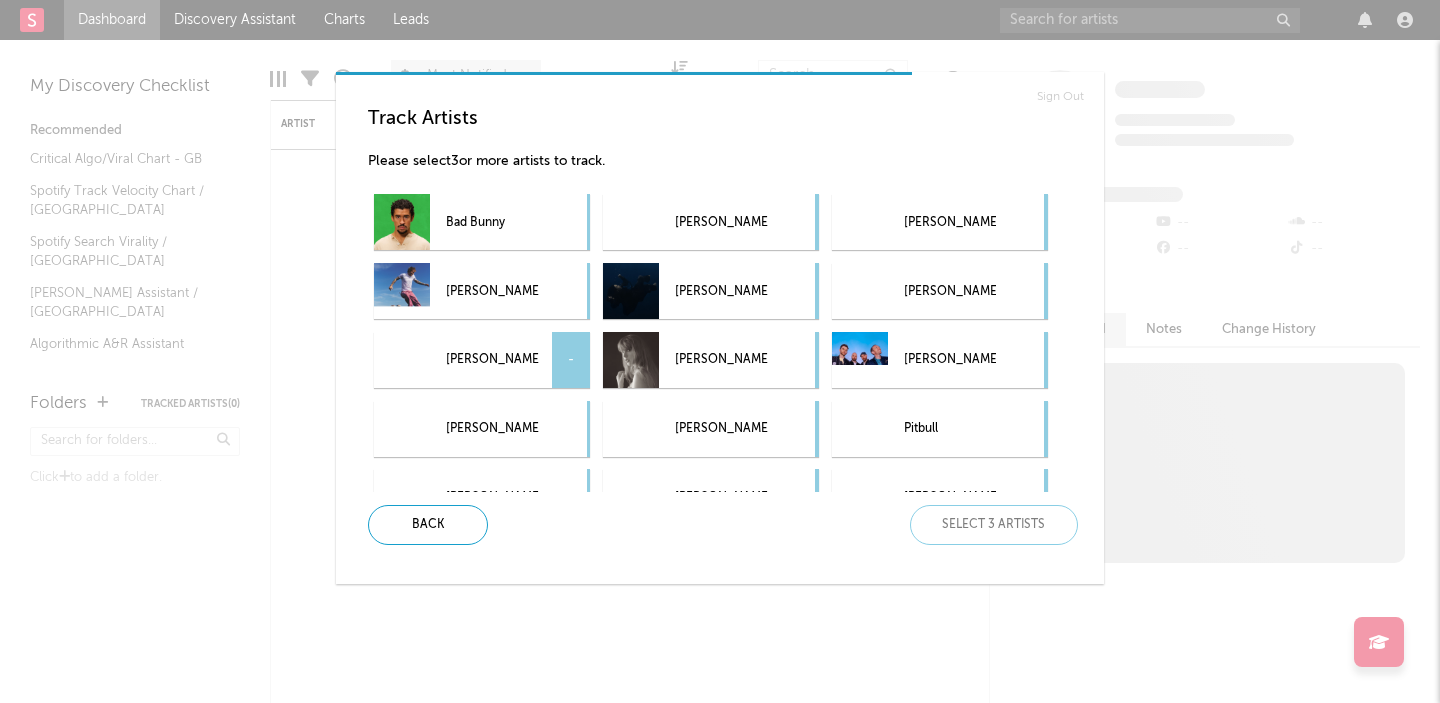 scroll, scrollTop: 142, scrollLeft: 0, axis: vertical 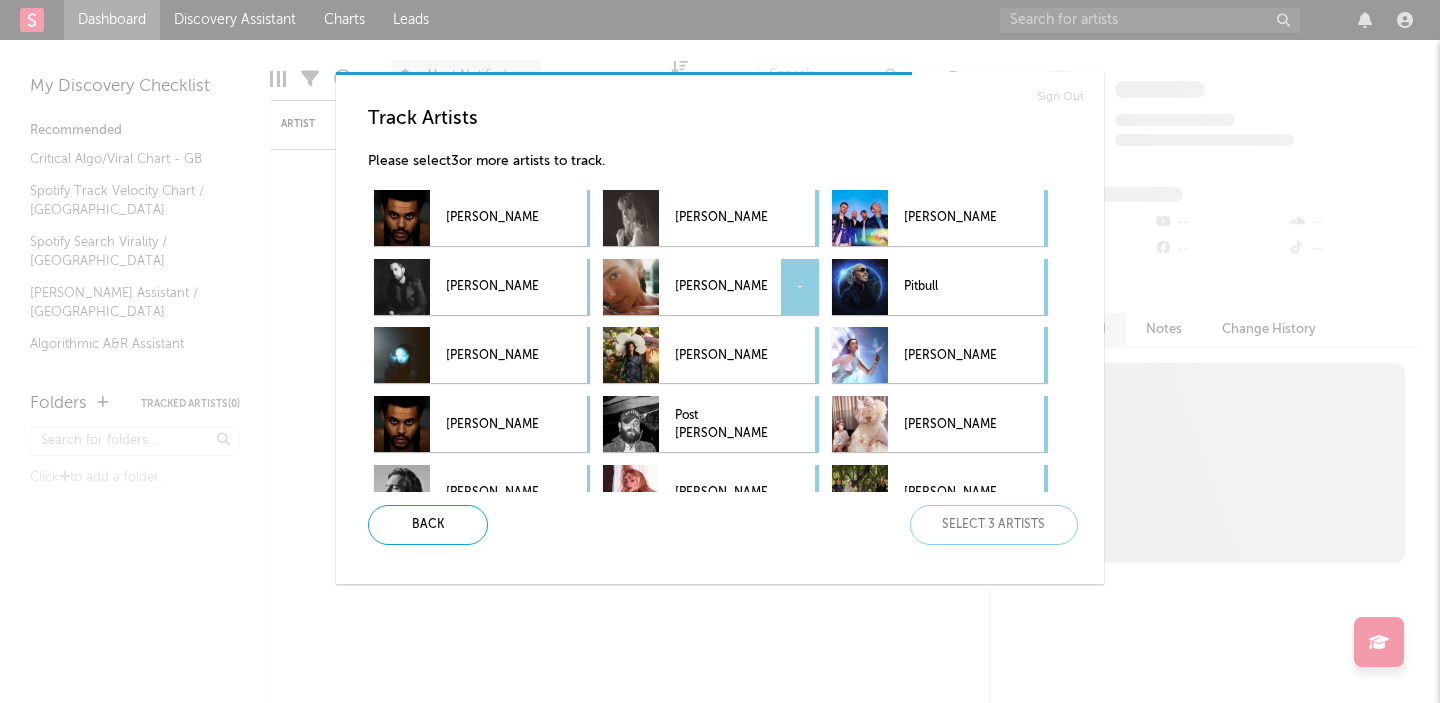 click on "[PERSON_NAME]" at bounding box center [721, 287] 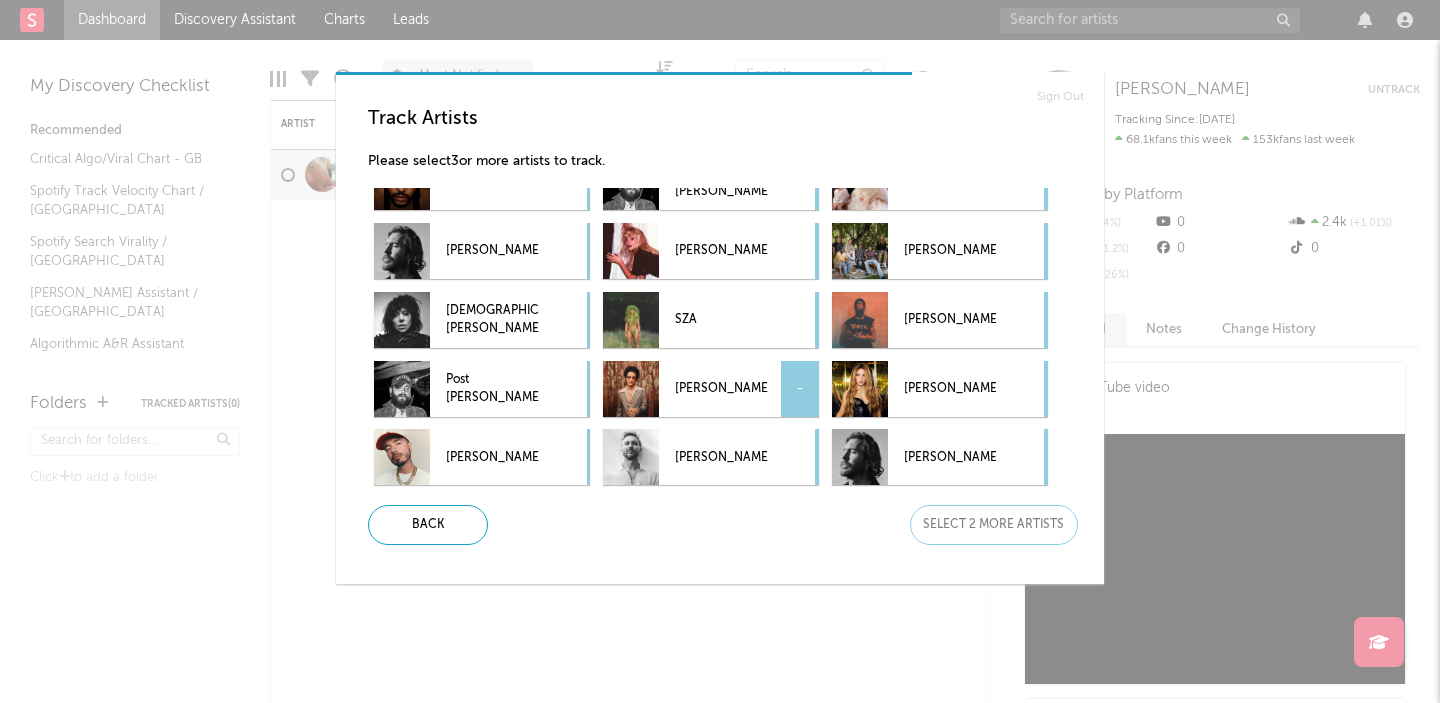 scroll, scrollTop: 0, scrollLeft: 0, axis: both 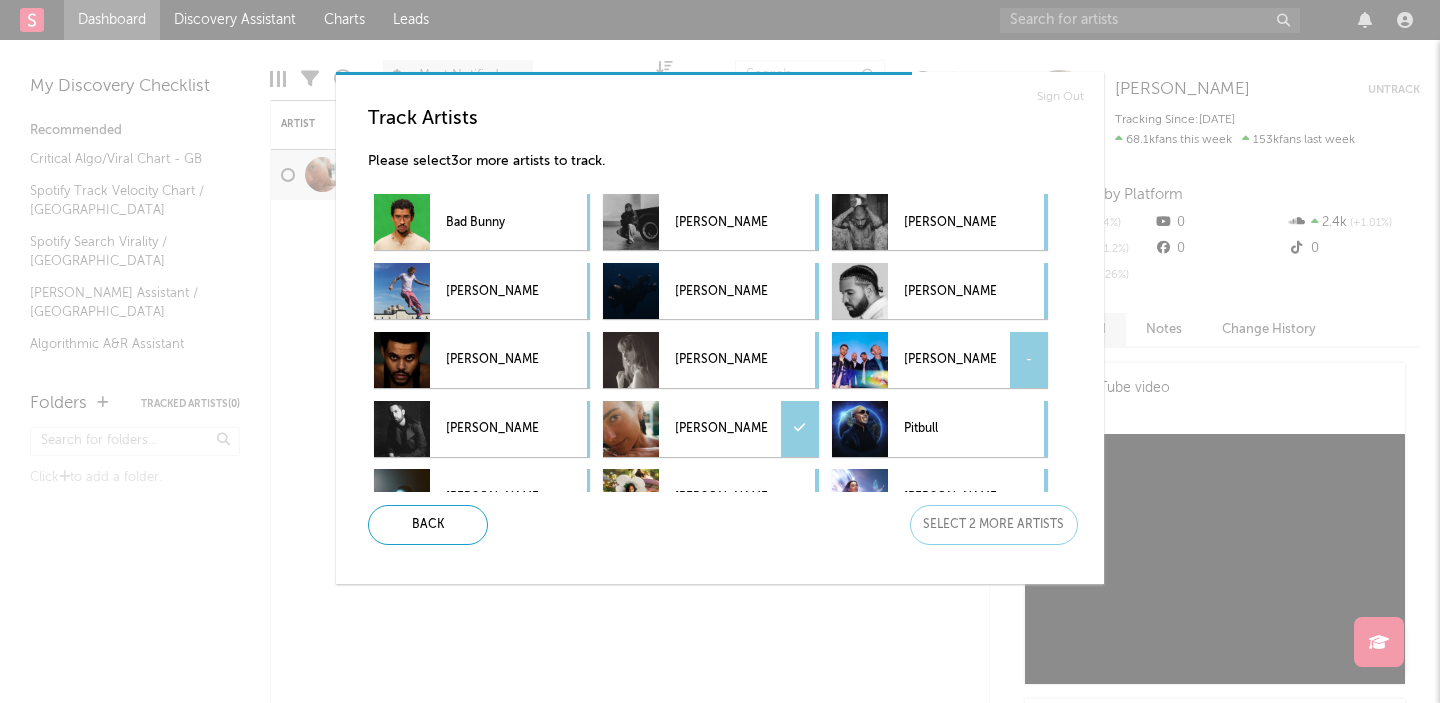 click on "[PERSON_NAME]" at bounding box center [950, 360] 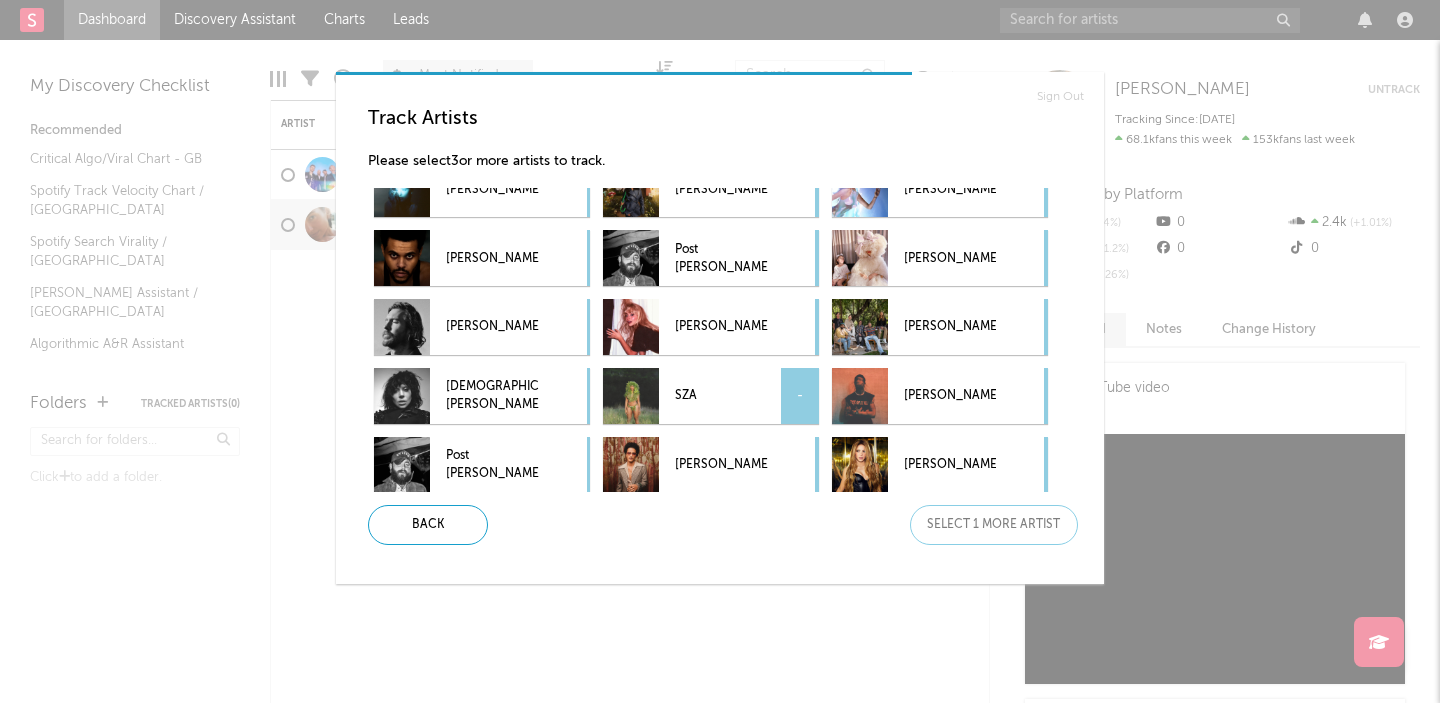 scroll, scrollTop: 384, scrollLeft: 0, axis: vertical 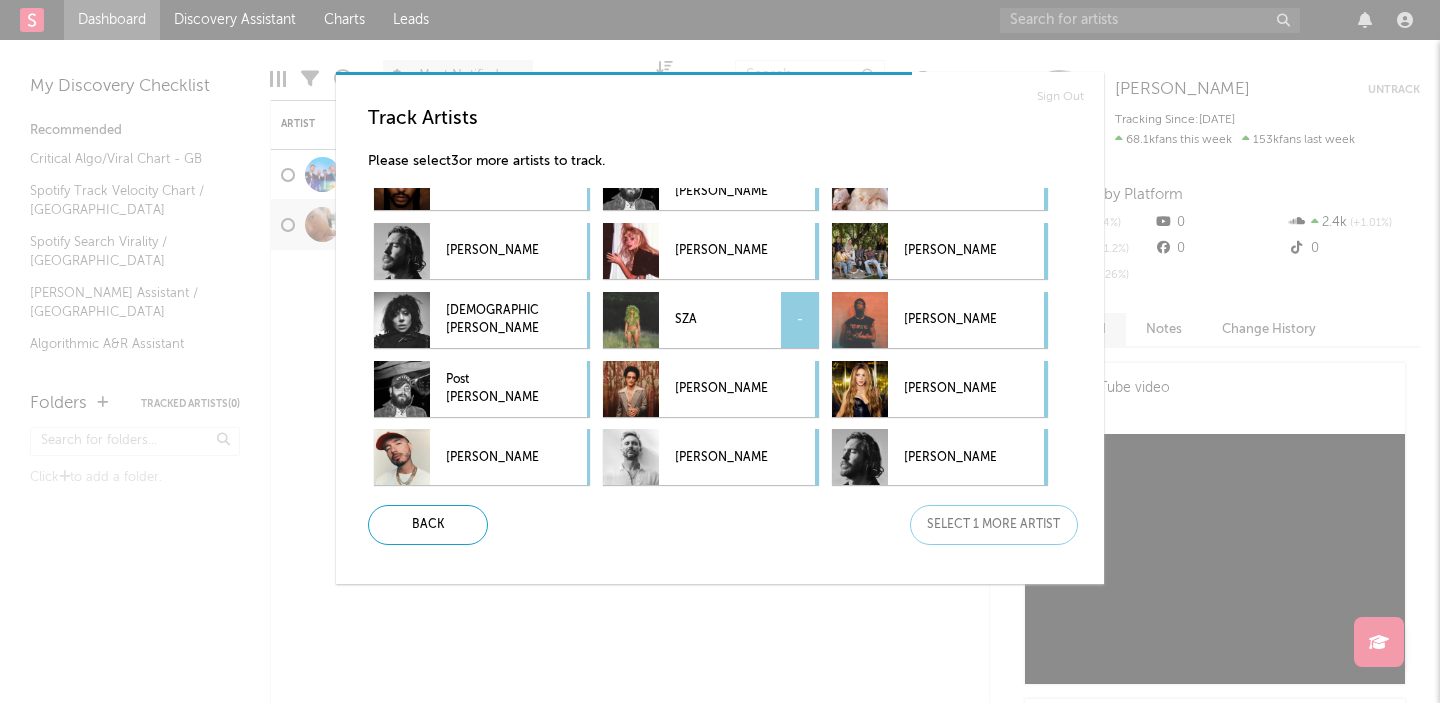 click on "SZA" at bounding box center (721, 320) 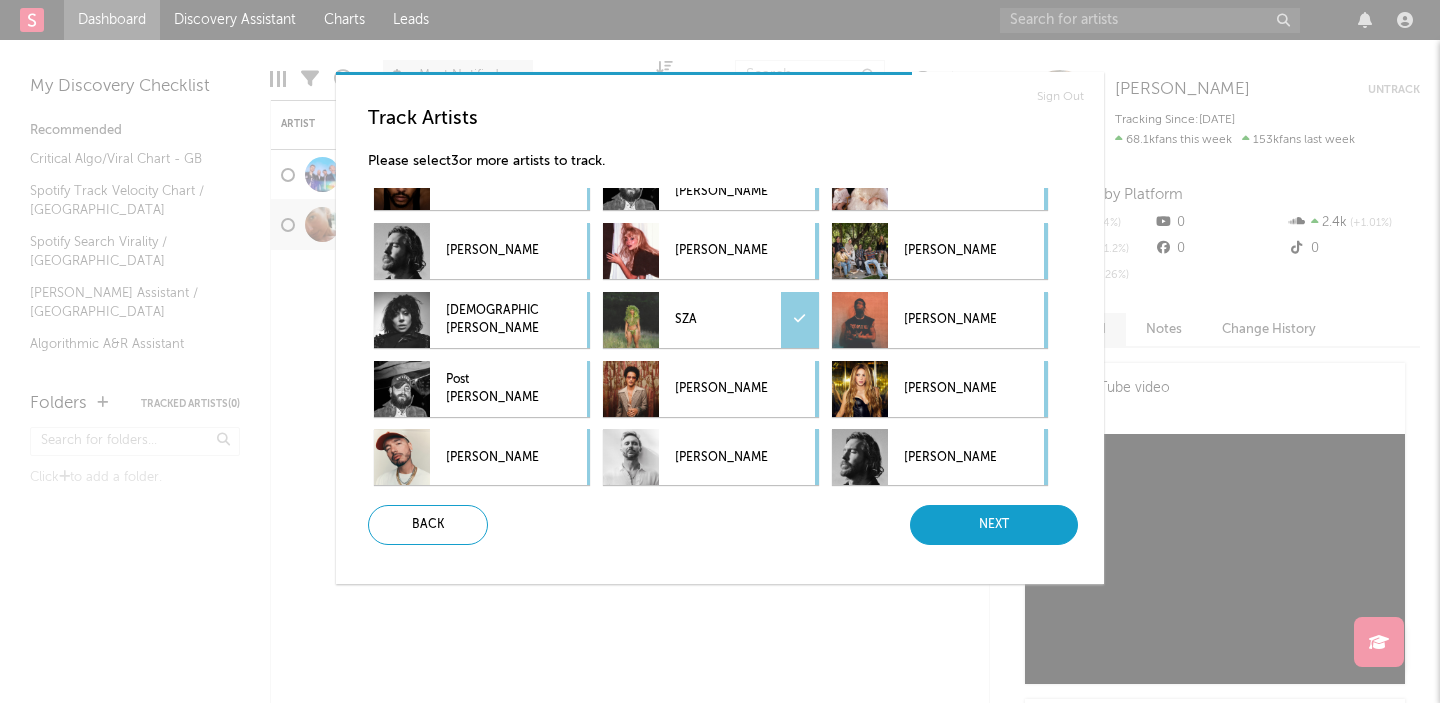 click on "Next" at bounding box center [994, 525] 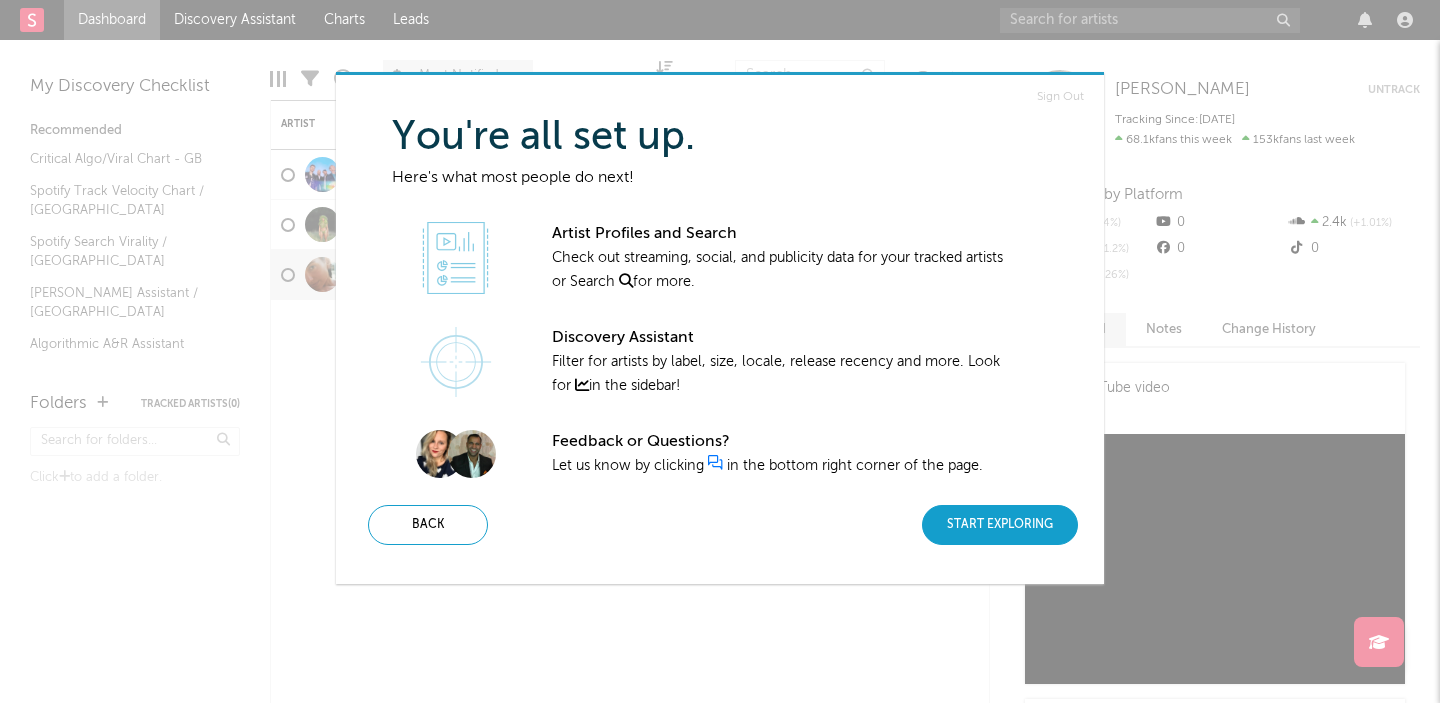 click on "Start Exploring" at bounding box center (1000, 525) 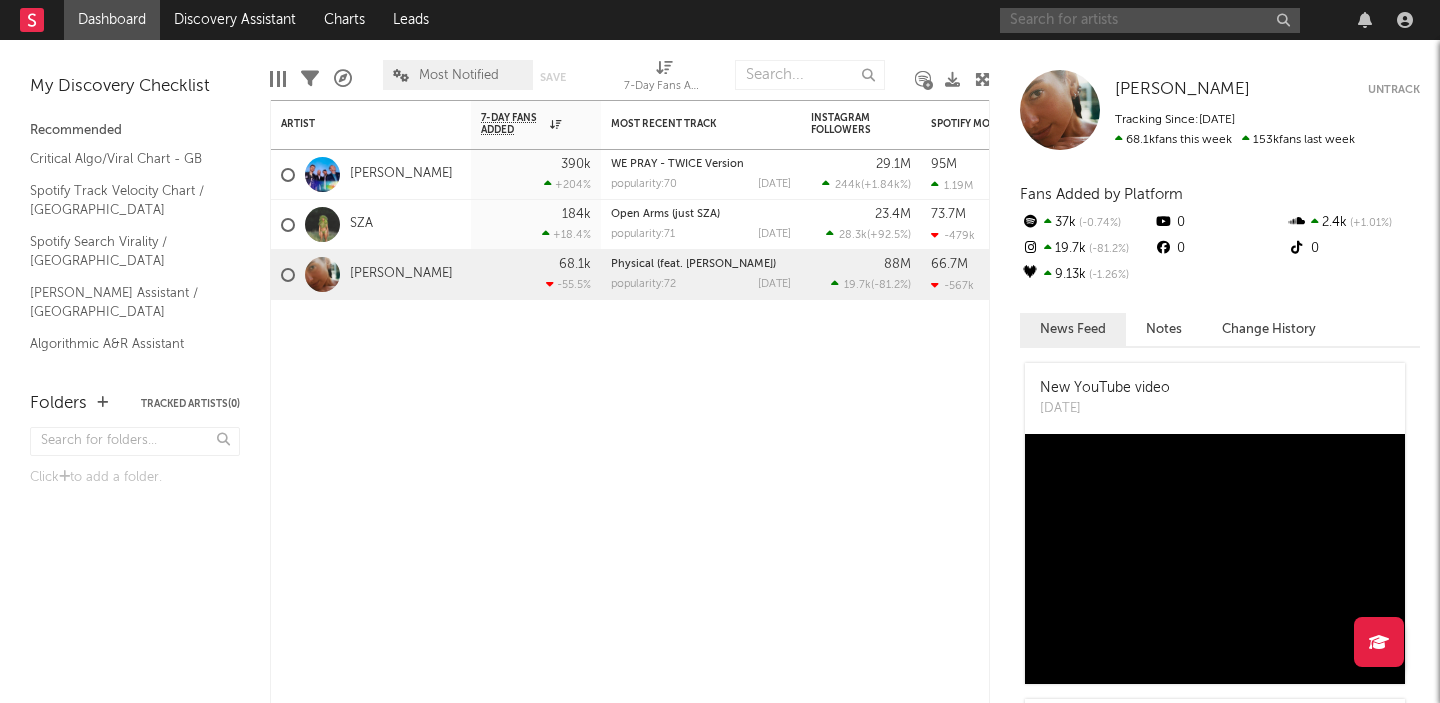 click at bounding box center [1150, 20] 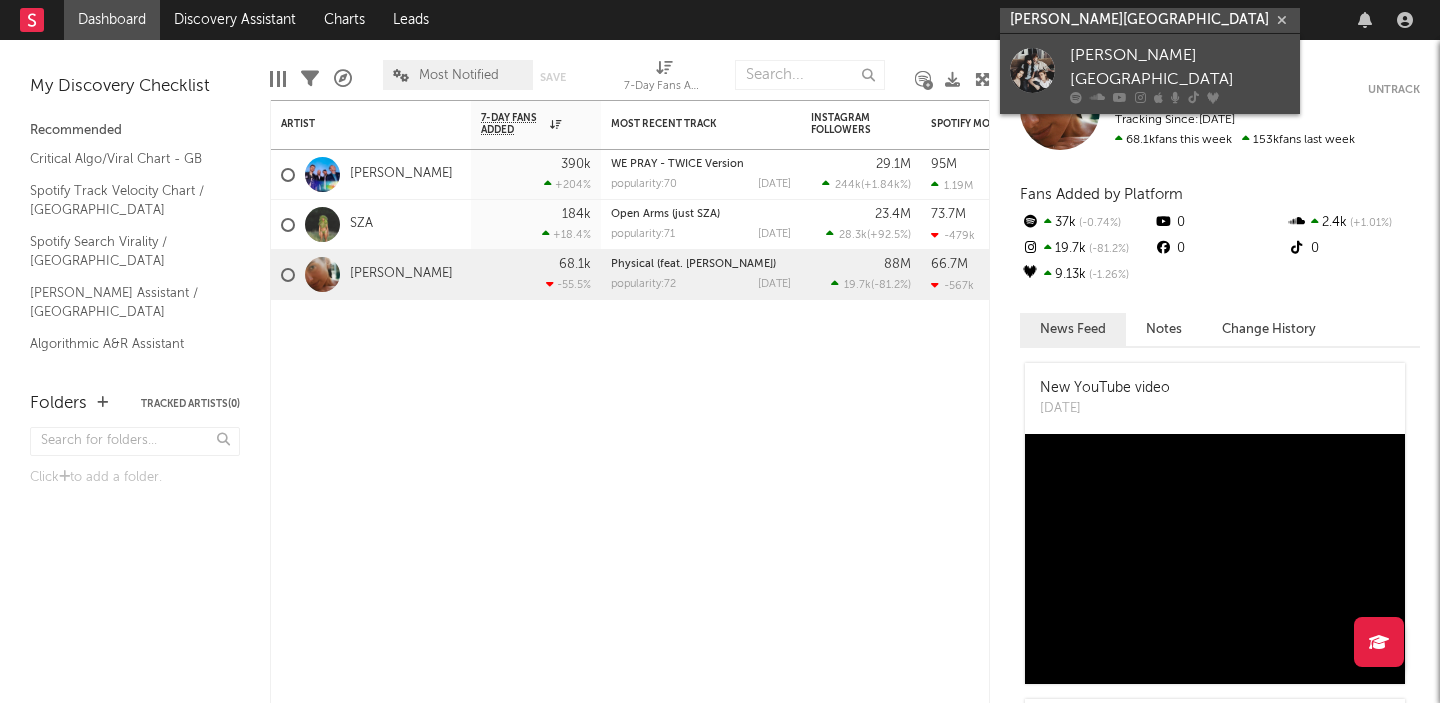 type on "[PERSON_NAME][GEOGRAPHIC_DATA]" 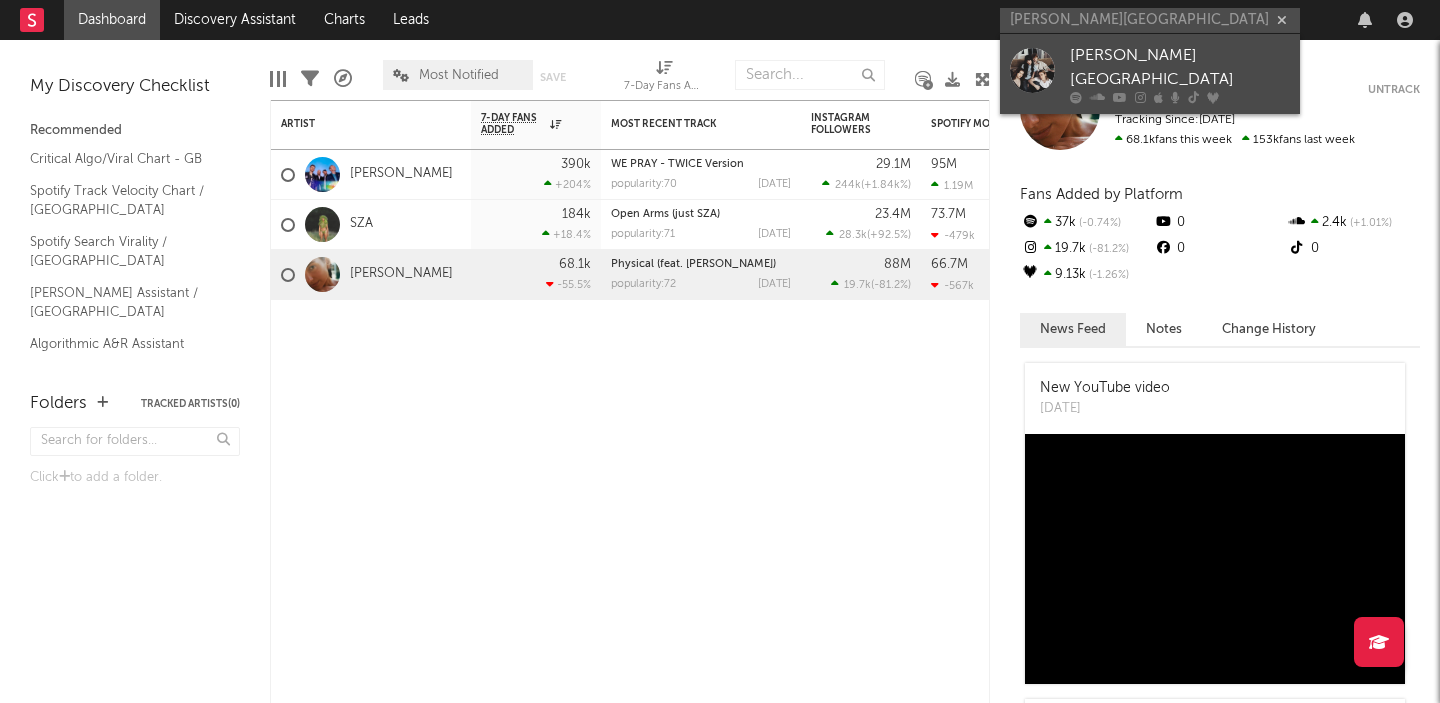 click on "[PERSON_NAME][GEOGRAPHIC_DATA]" at bounding box center [1180, 68] 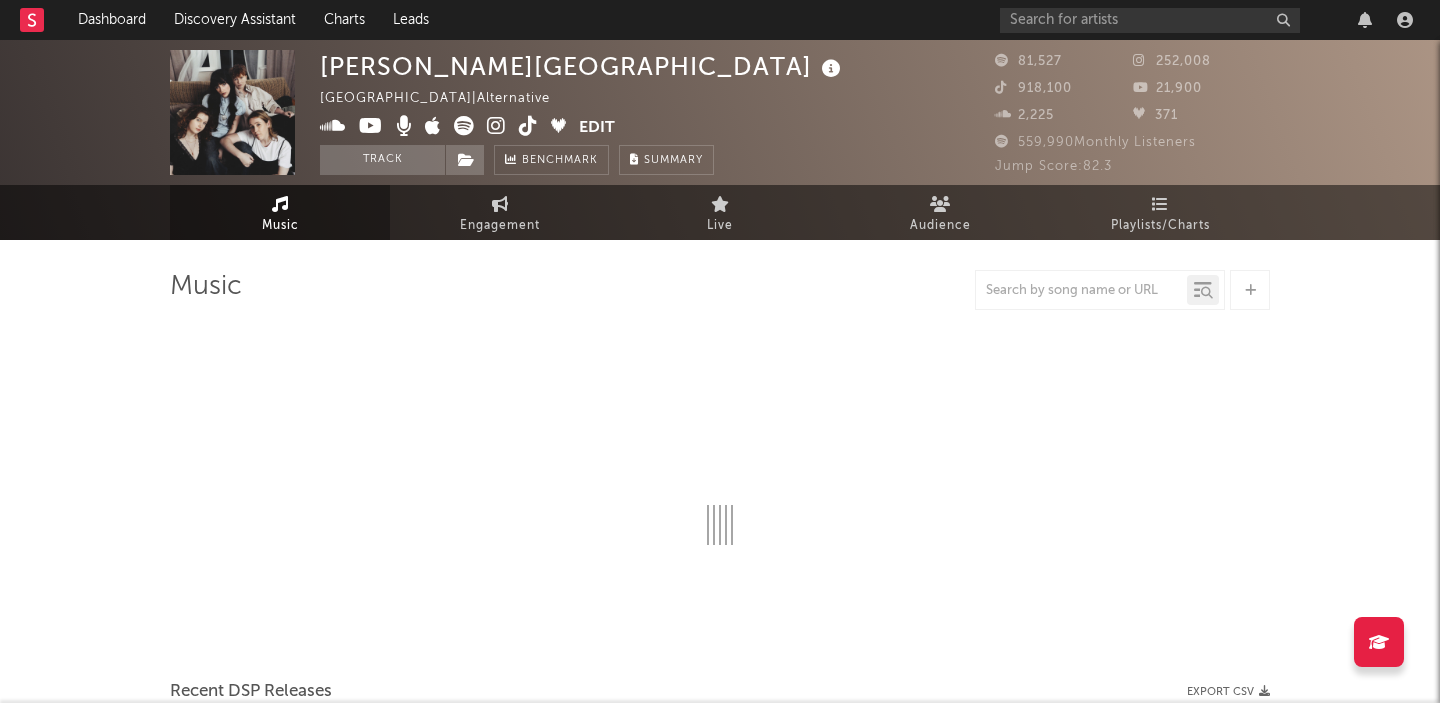 select on "6m" 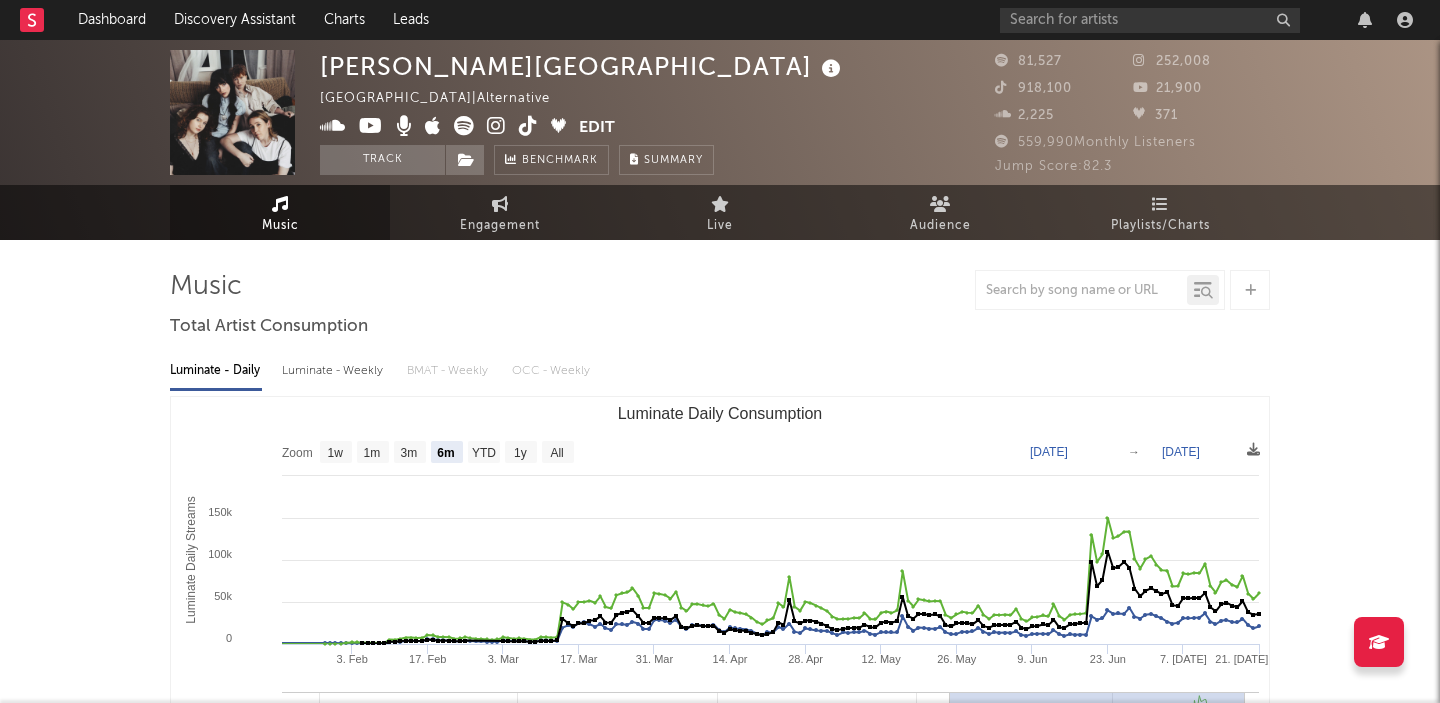 drag, startPoint x: 369, startPoint y: 162, endPoint x: 383, endPoint y: 210, distance: 50 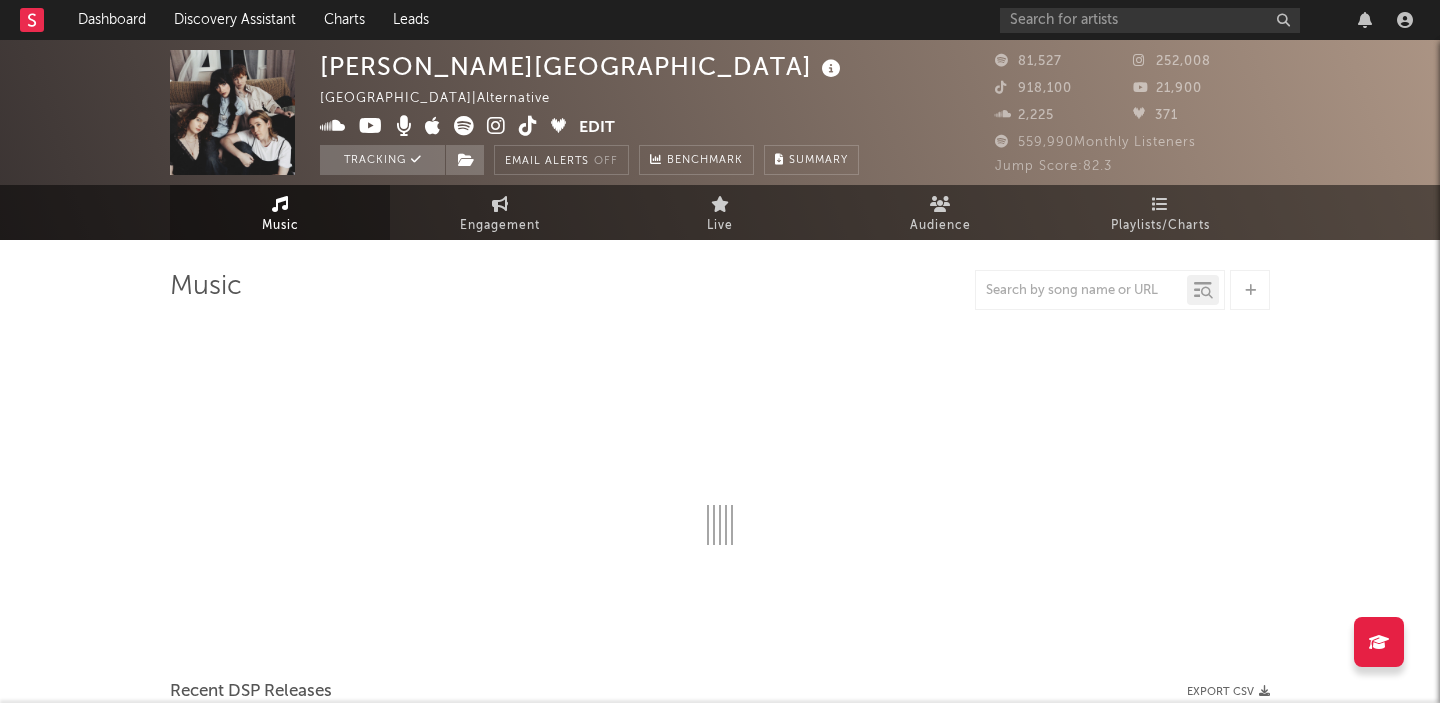 select on "6m" 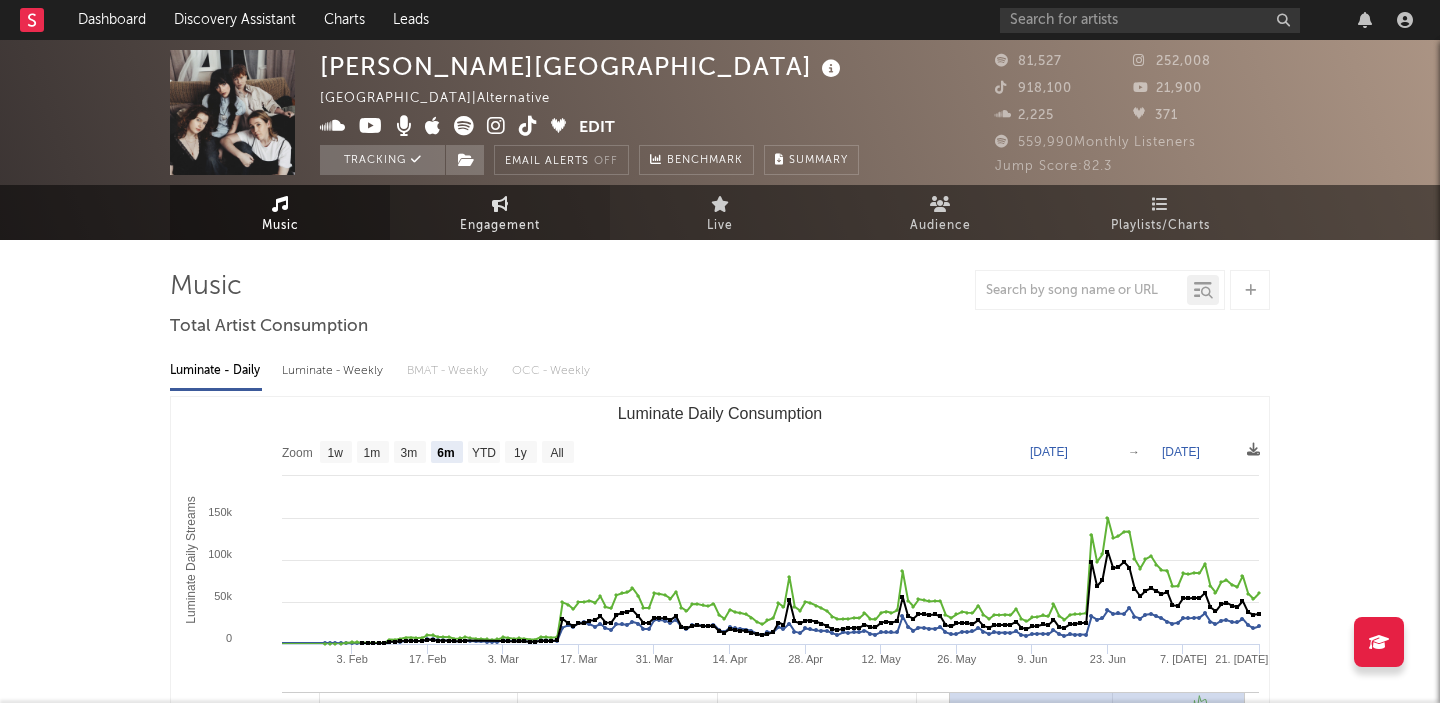 click at bounding box center (500, 204) 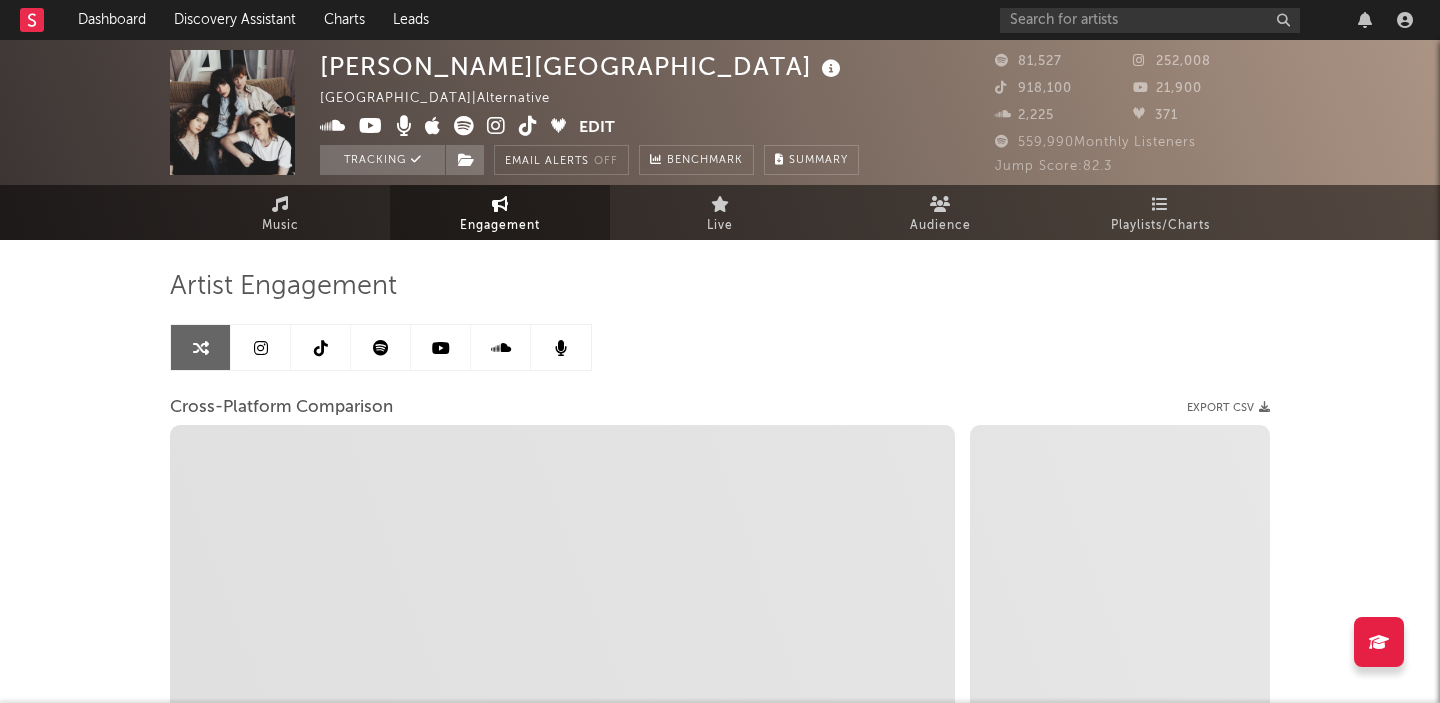 select on "1m" 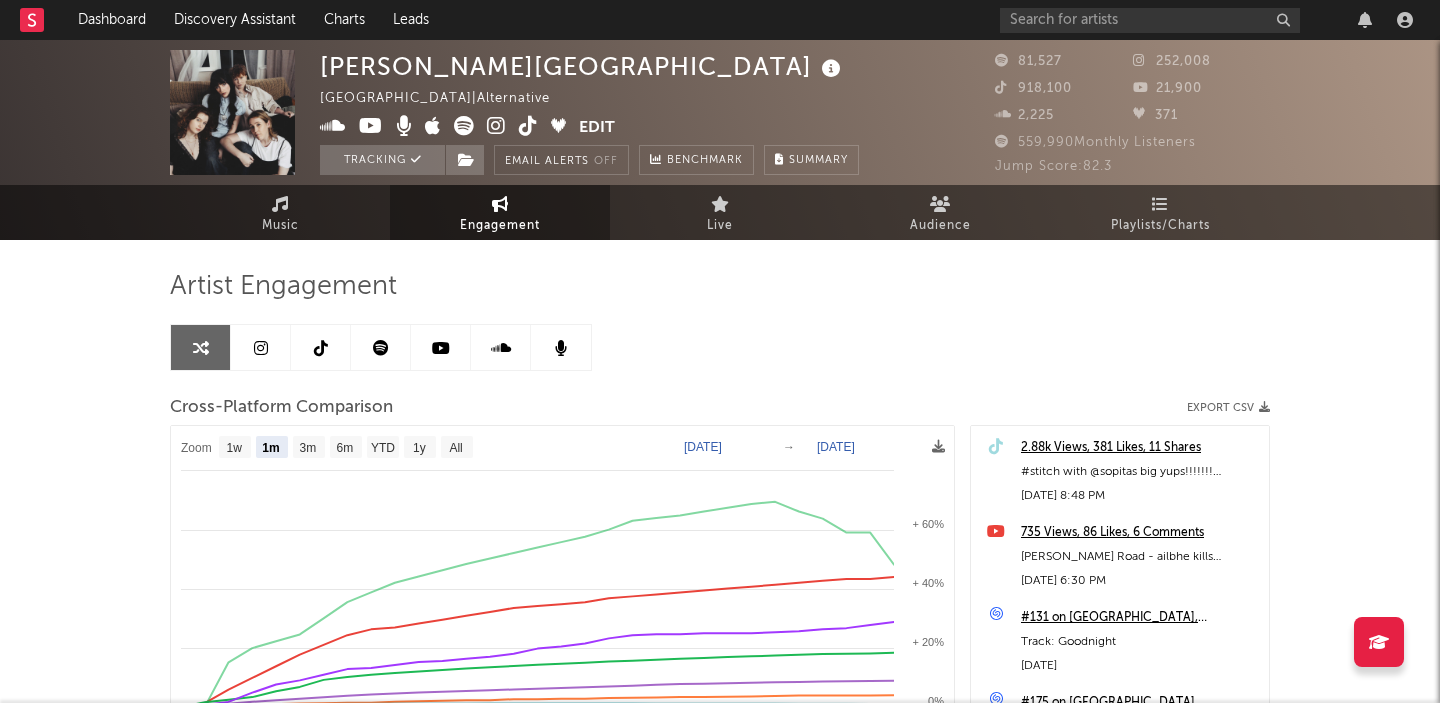 click at bounding box center [321, 348] 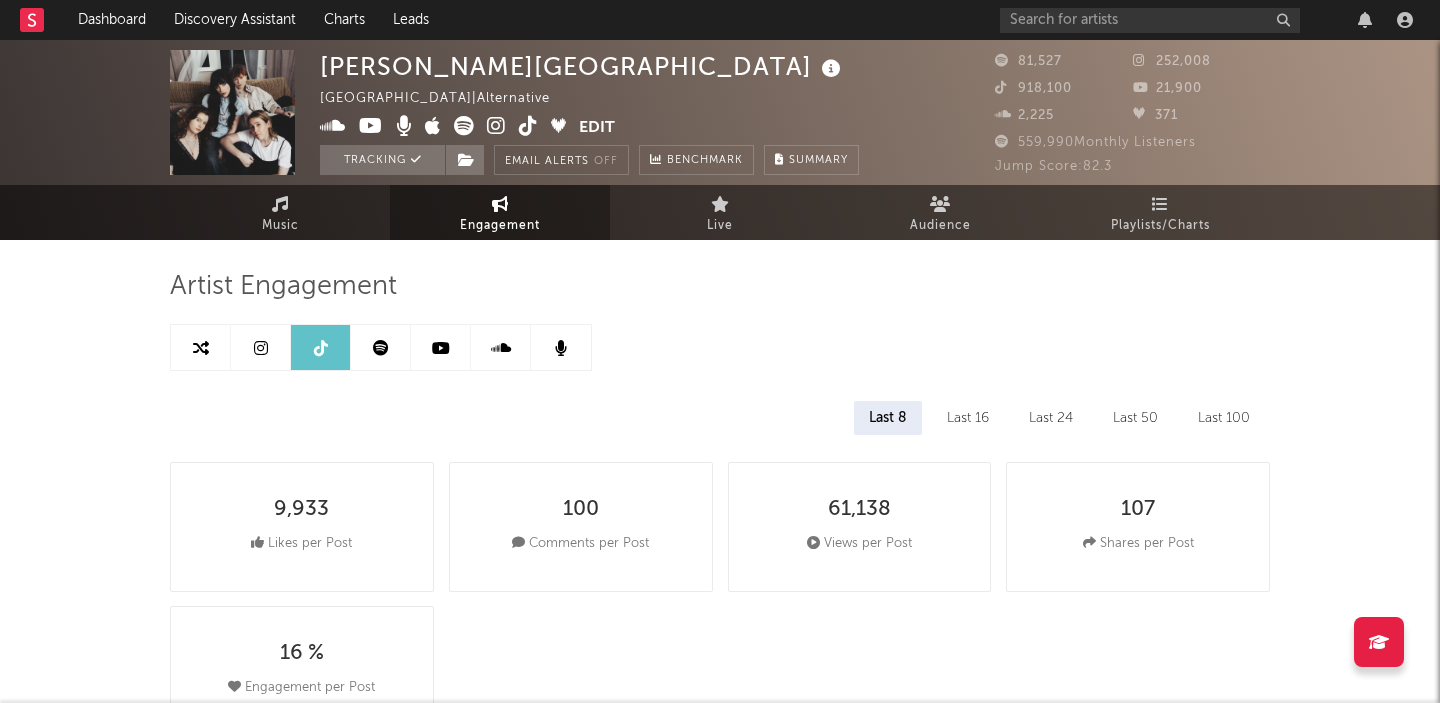 select on "6m" 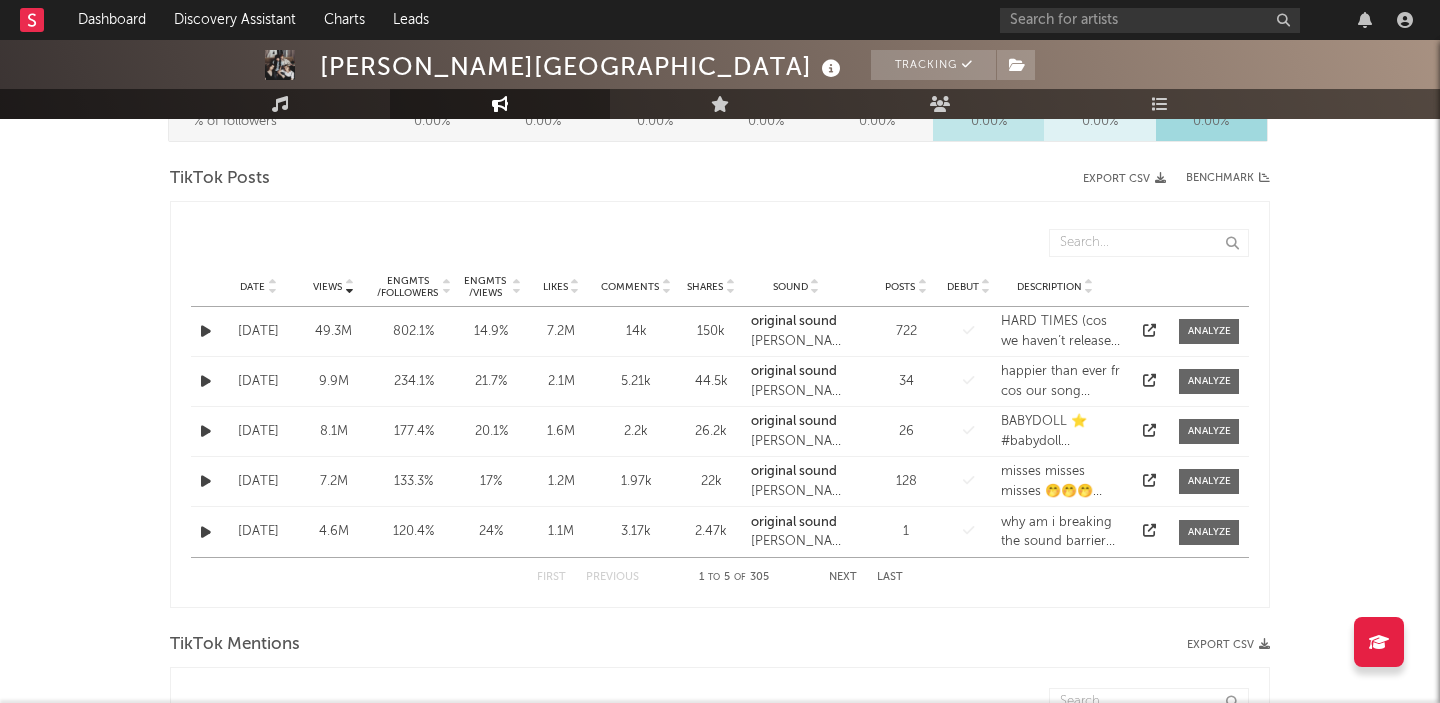 scroll, scrollTop: 1018, scrollLeft: 0, axis: vertical 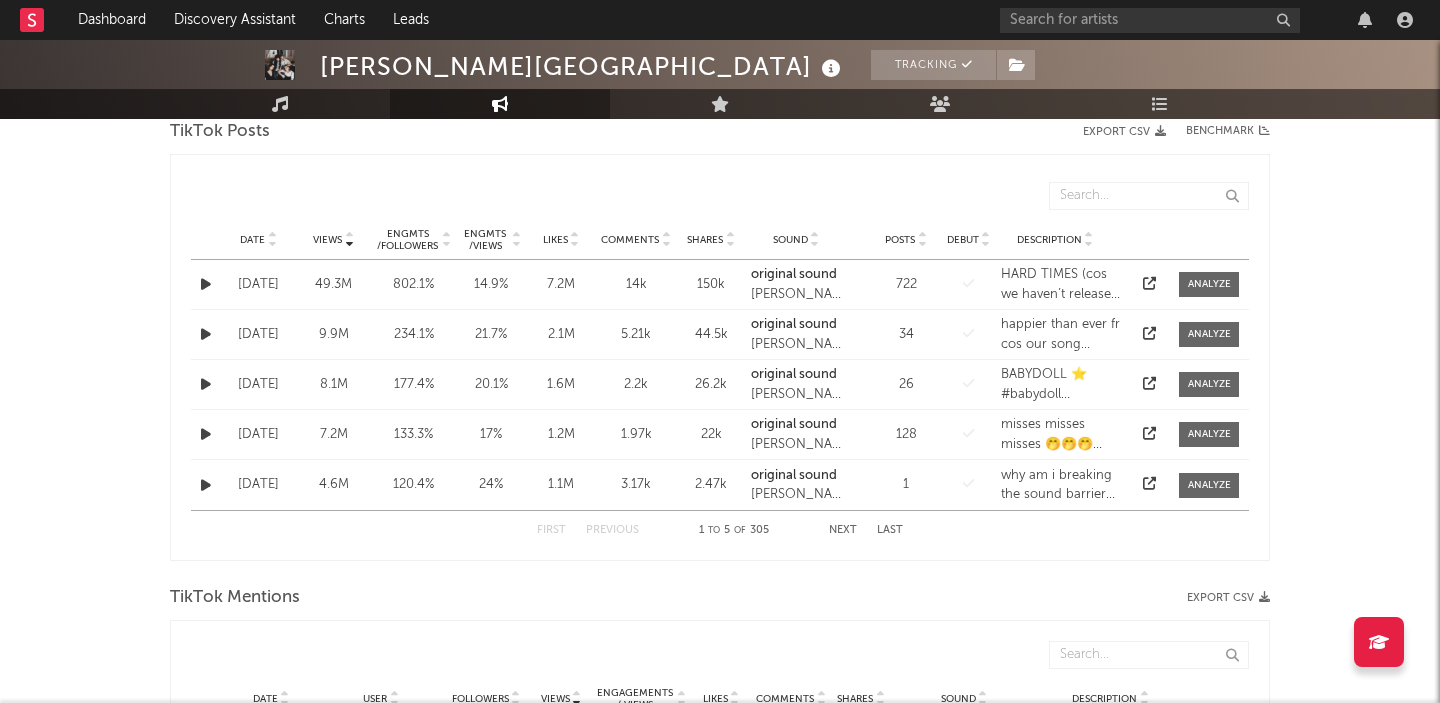 click on "Export CSV" at bounding box center [1124, 132] 